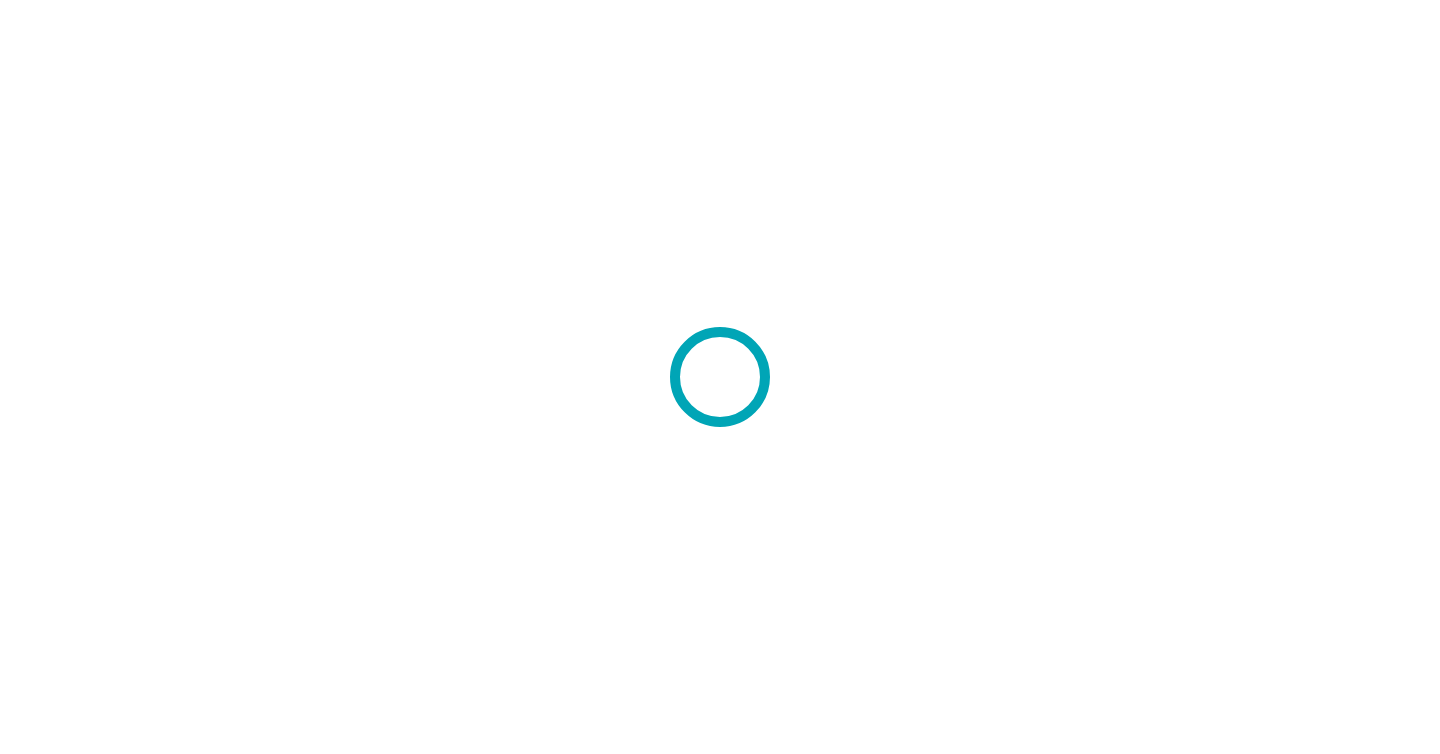 scroll, scrollTop: 0, scrollLeft: 0, axis: both 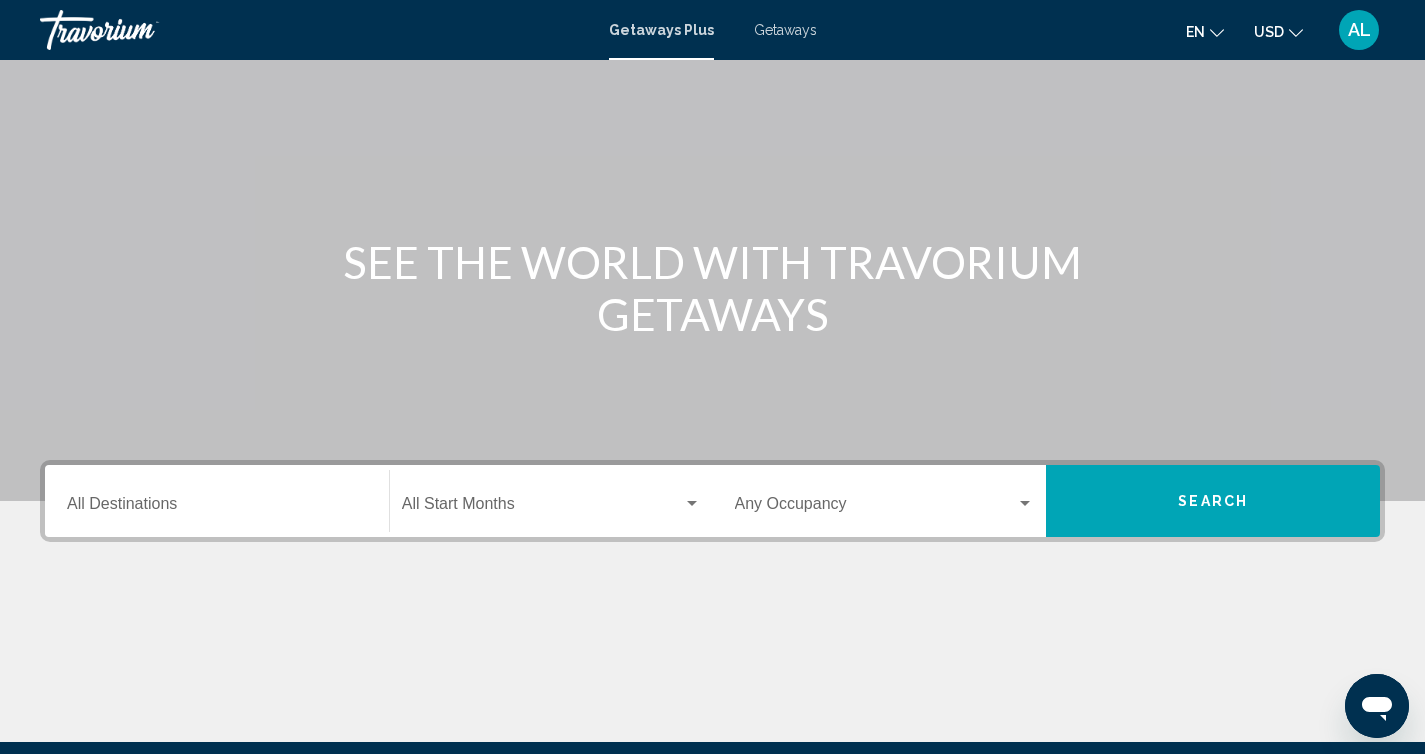 click on "Destination All Destinations" at bounding box center [217, 501] 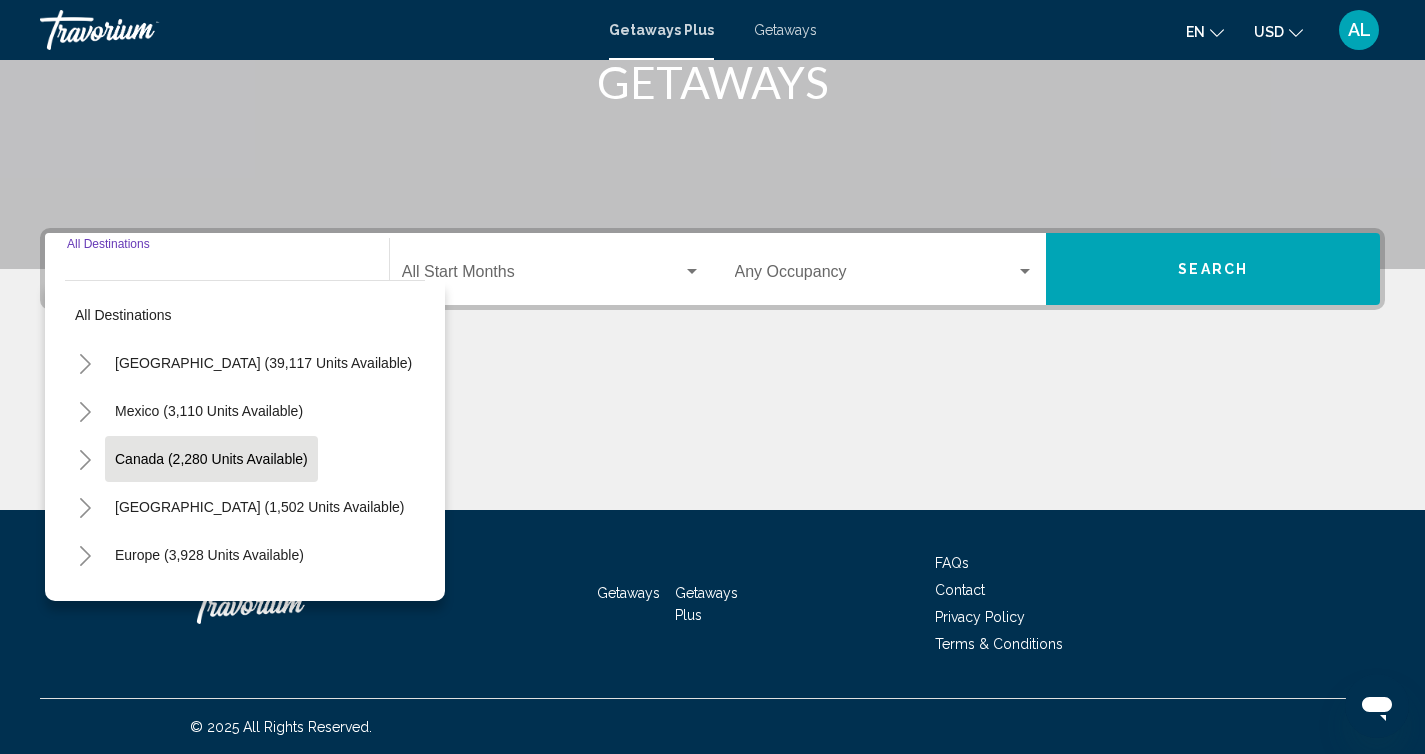 scroll, scrollTop: 332, scrollLeft: 0, axis: vertical 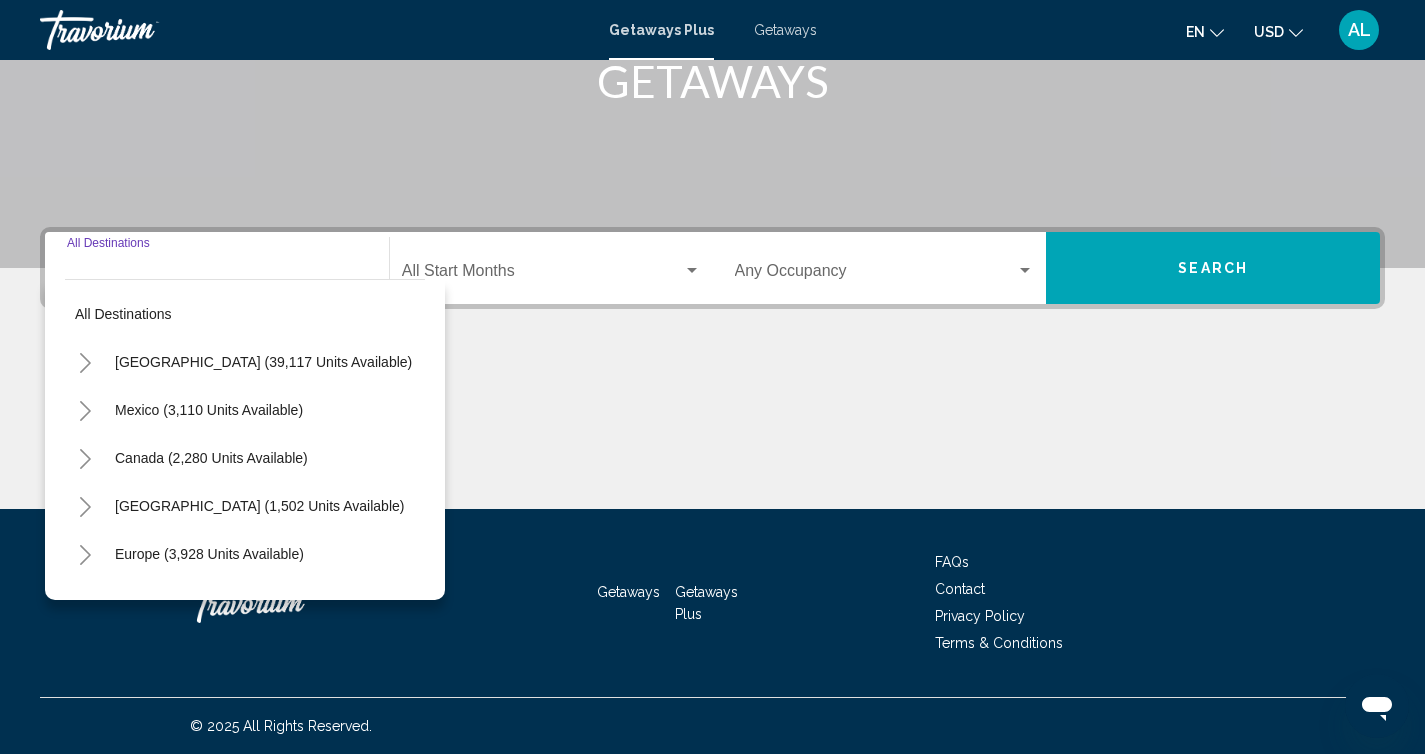 click on "Destination All Destinations" at bounding box center [217, 268] 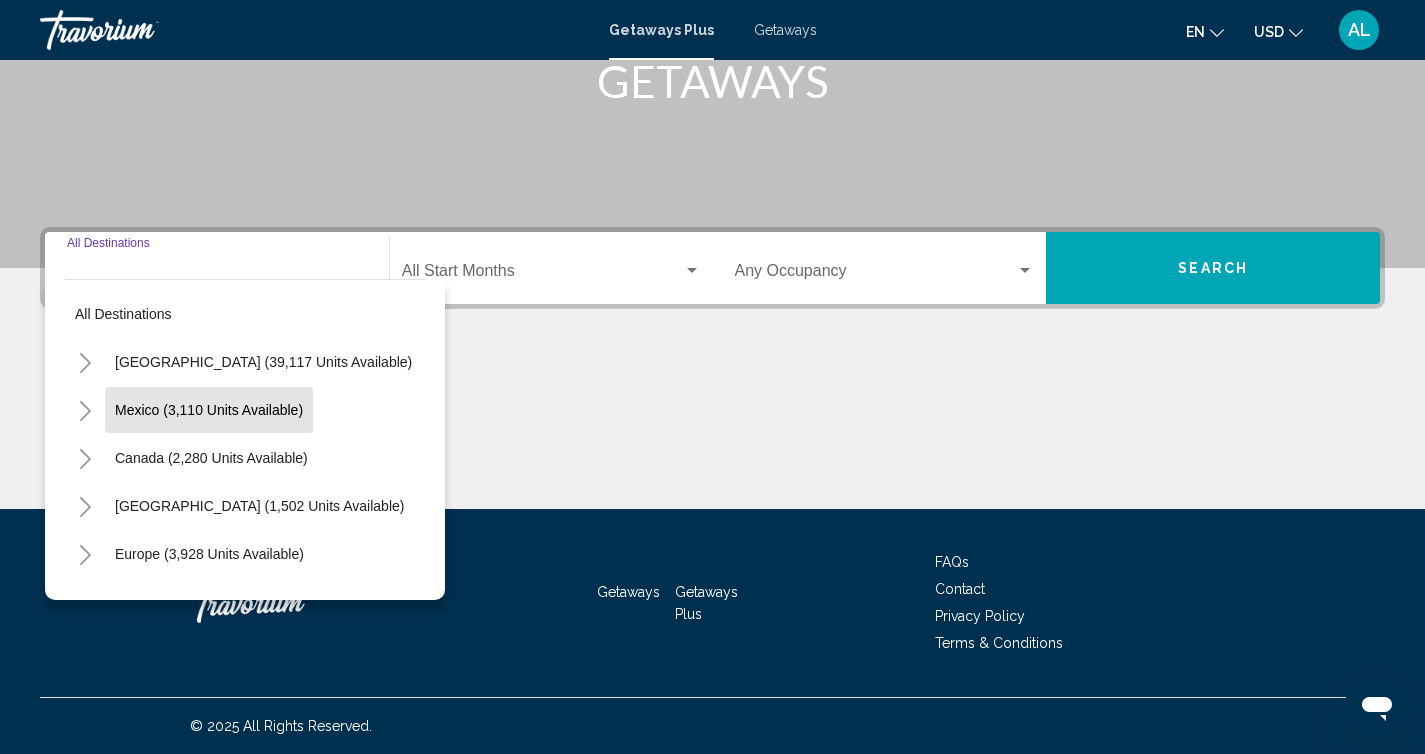click on "Mexico (3,110 units available)" at bounding box center (211, 458) 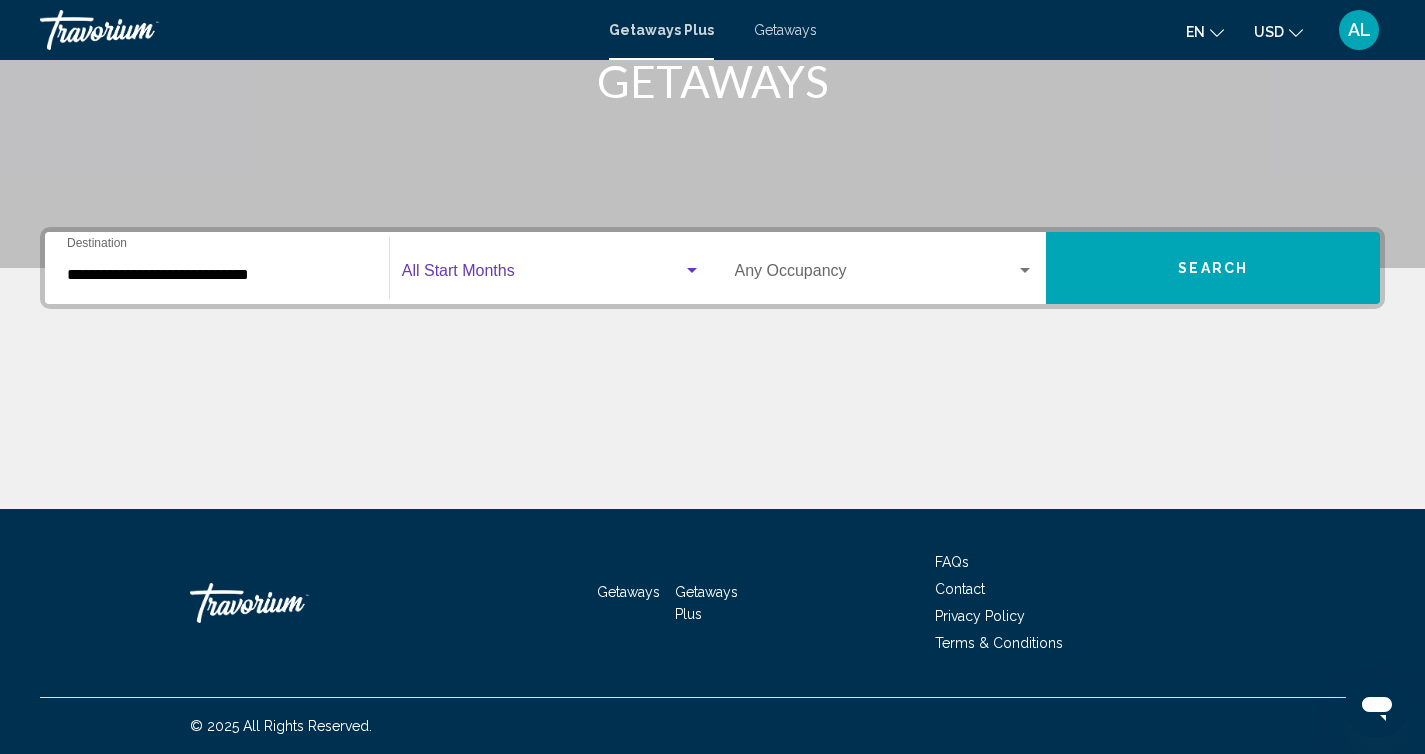 click at bounding box center [542, 275] 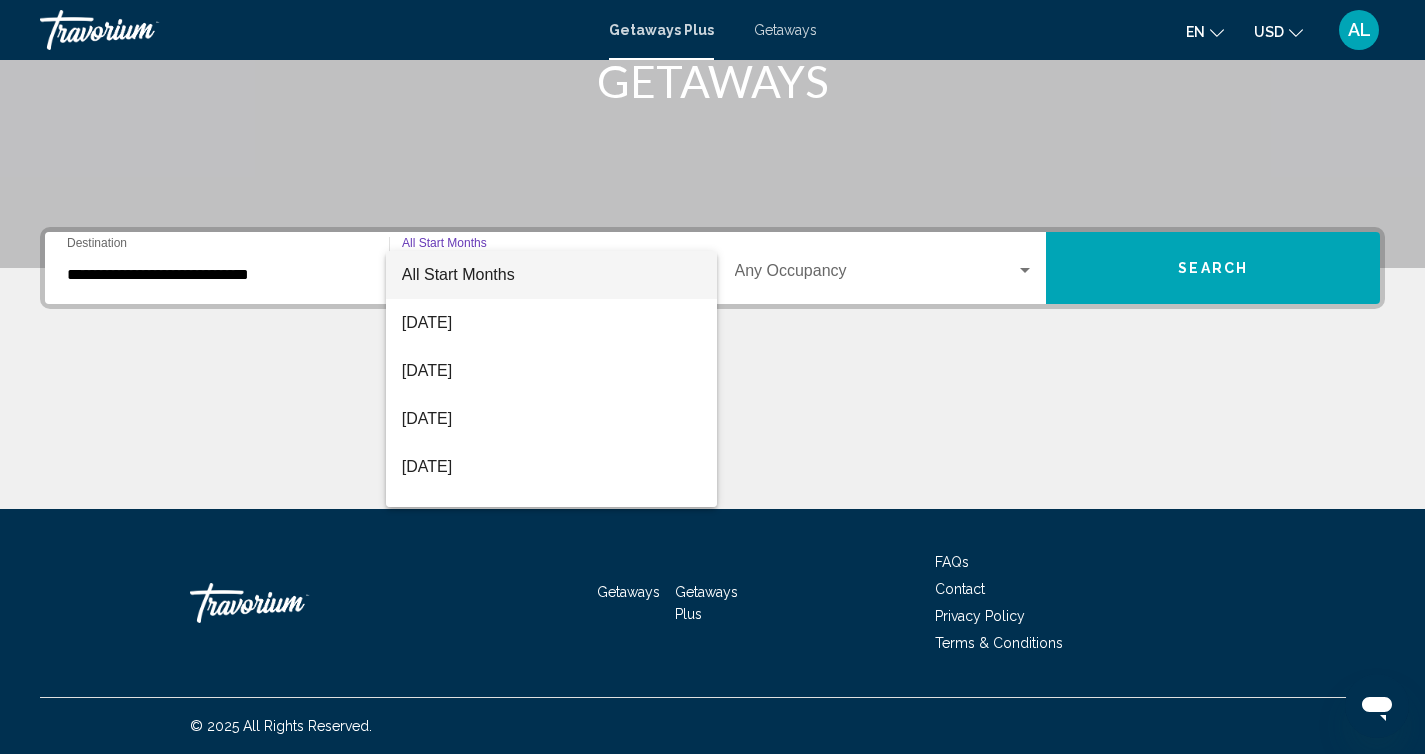 click at bounding box center (712, 377) 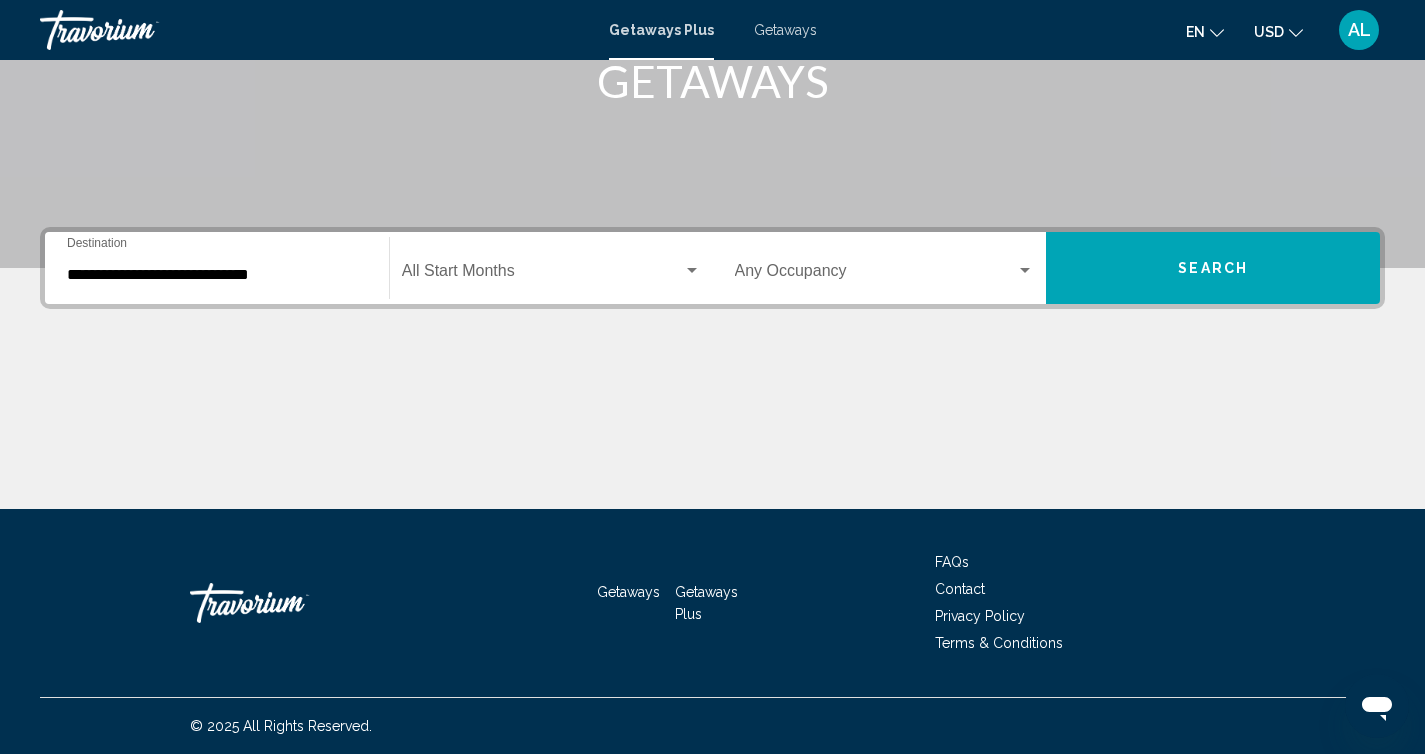 click on "**********" at bounding box center [217, 275] 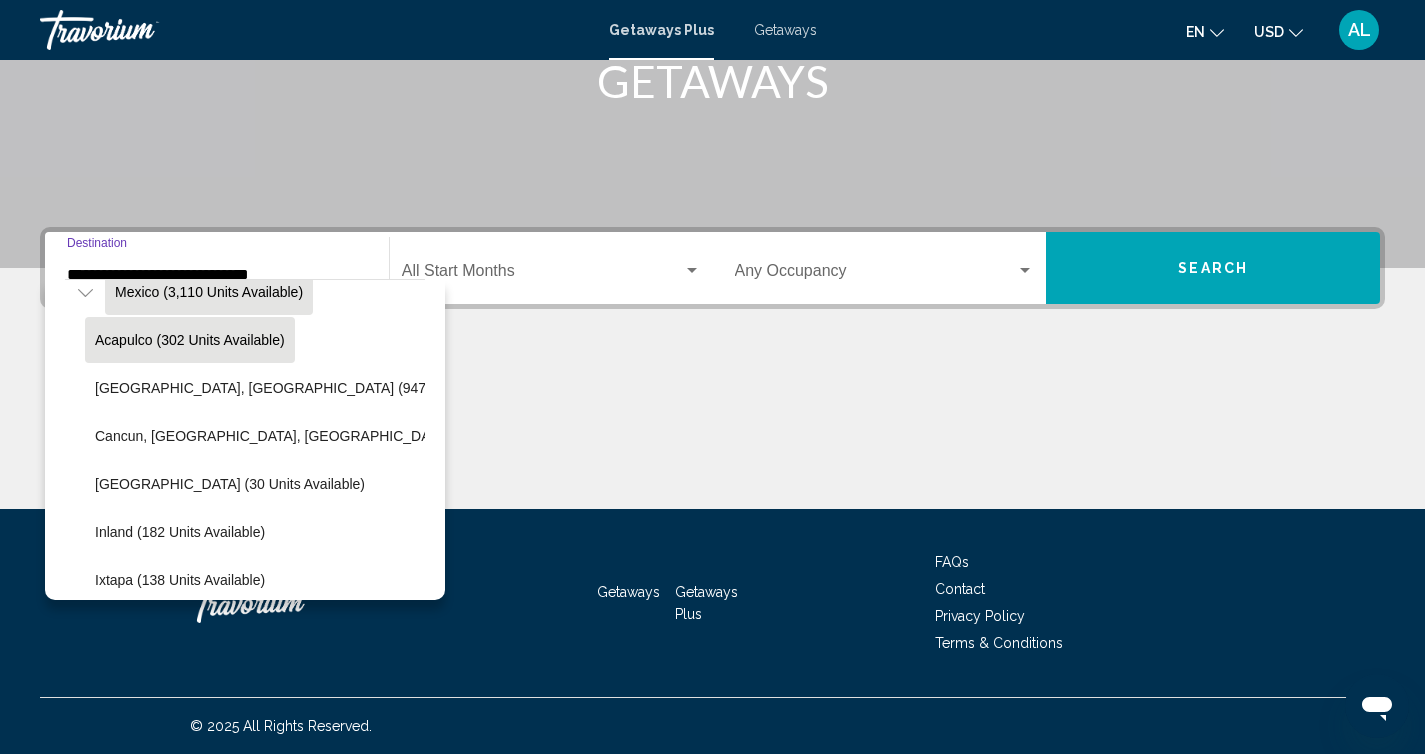 scroll, scrollTop: 152, scrollLeft: 0, axis: vertical 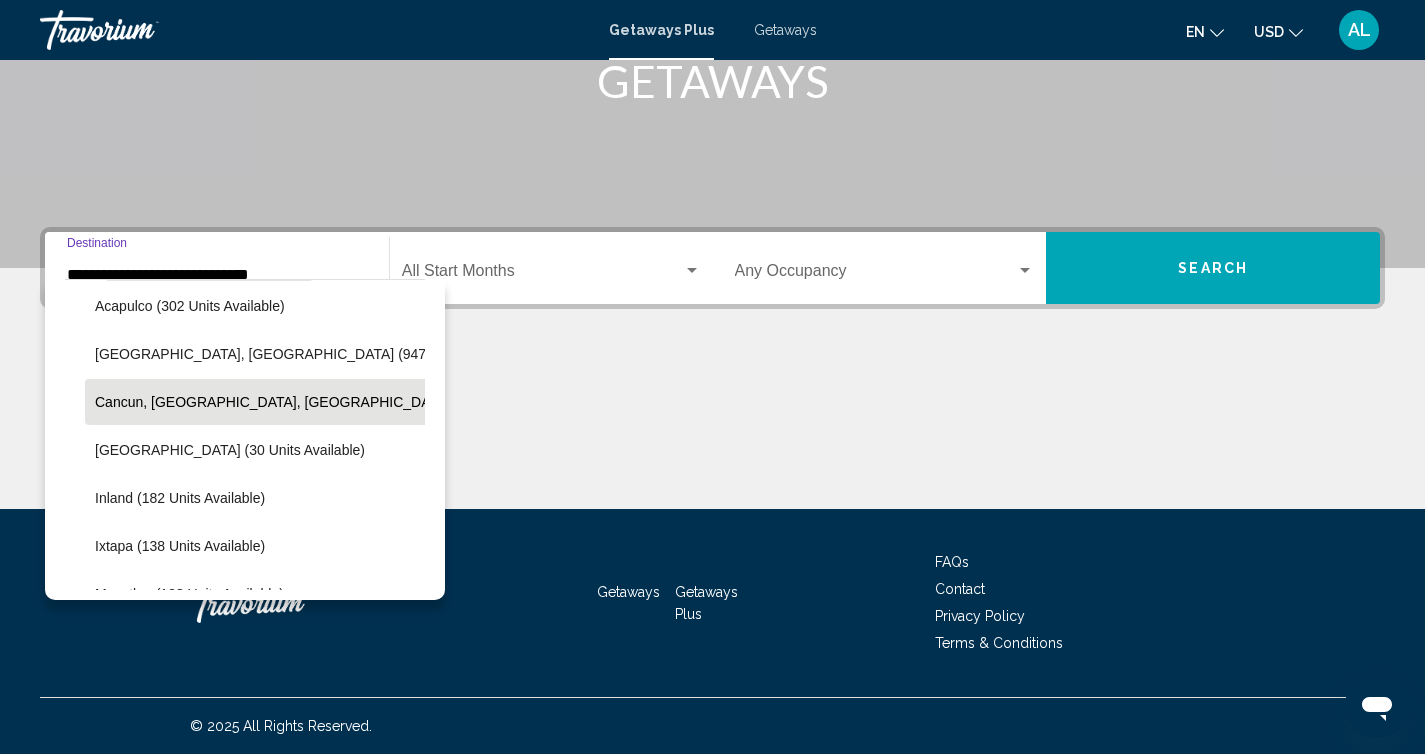 click on "Cancun, [GEOGRAPHIC_DATA], [GEOGRAPHIC_DATA] (424 units available)" 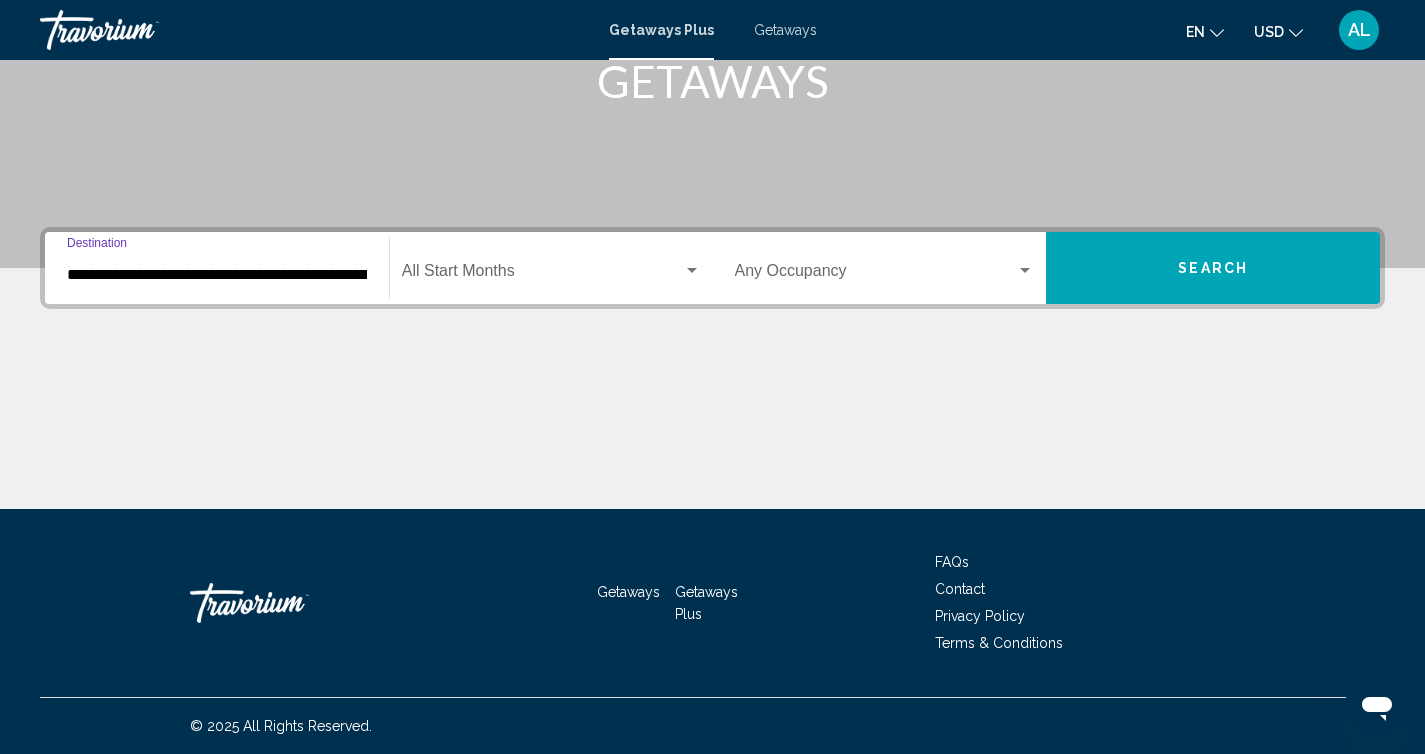 click at bounding box center [542, 275] 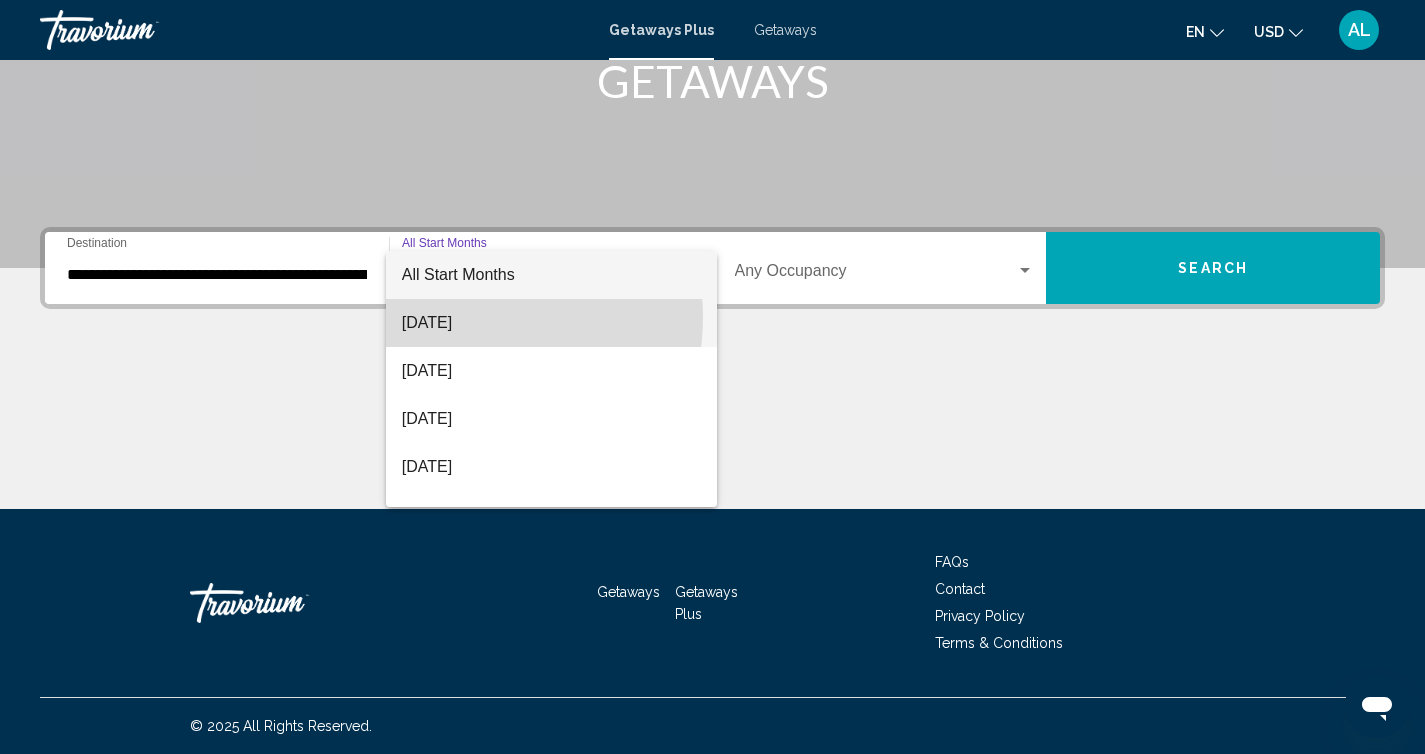 click on "[DATE]" at bounding box center [551, 323] 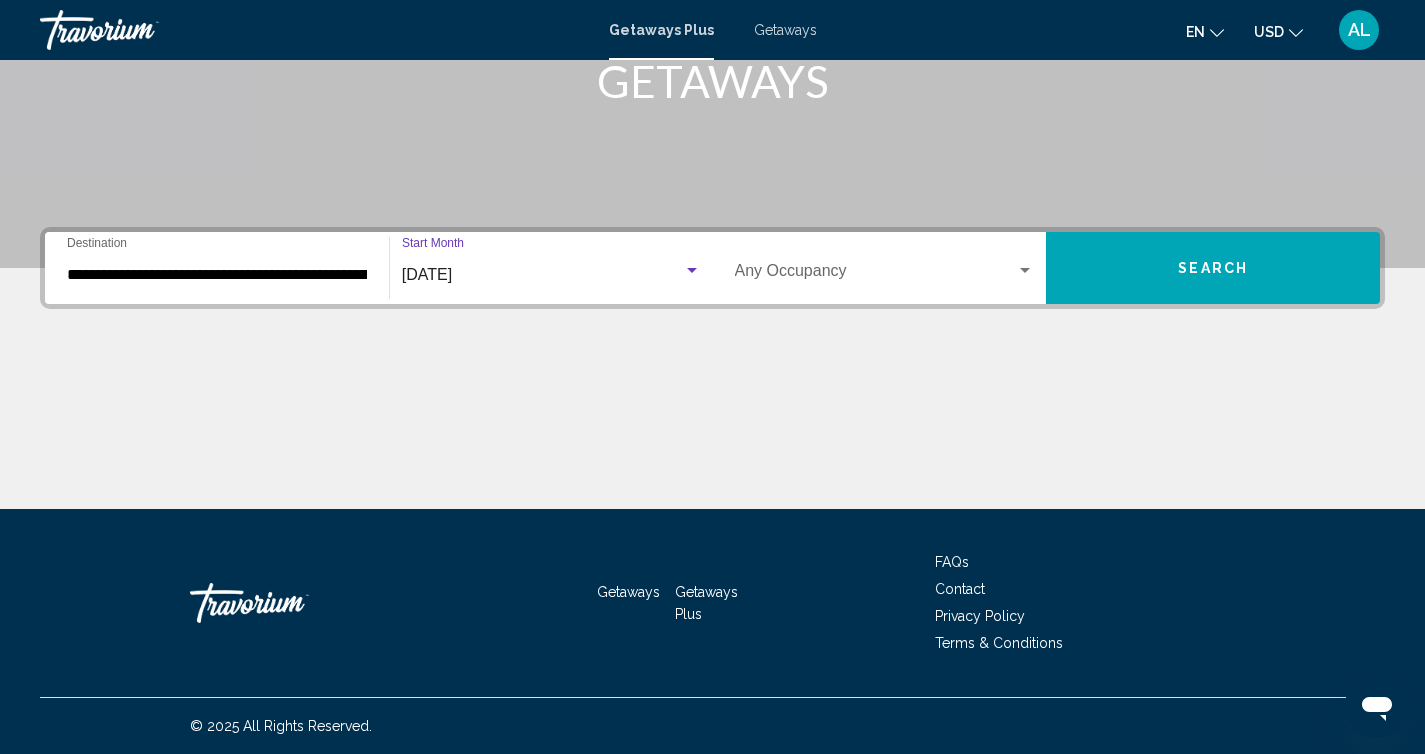 click at bounding box center [692, 270] 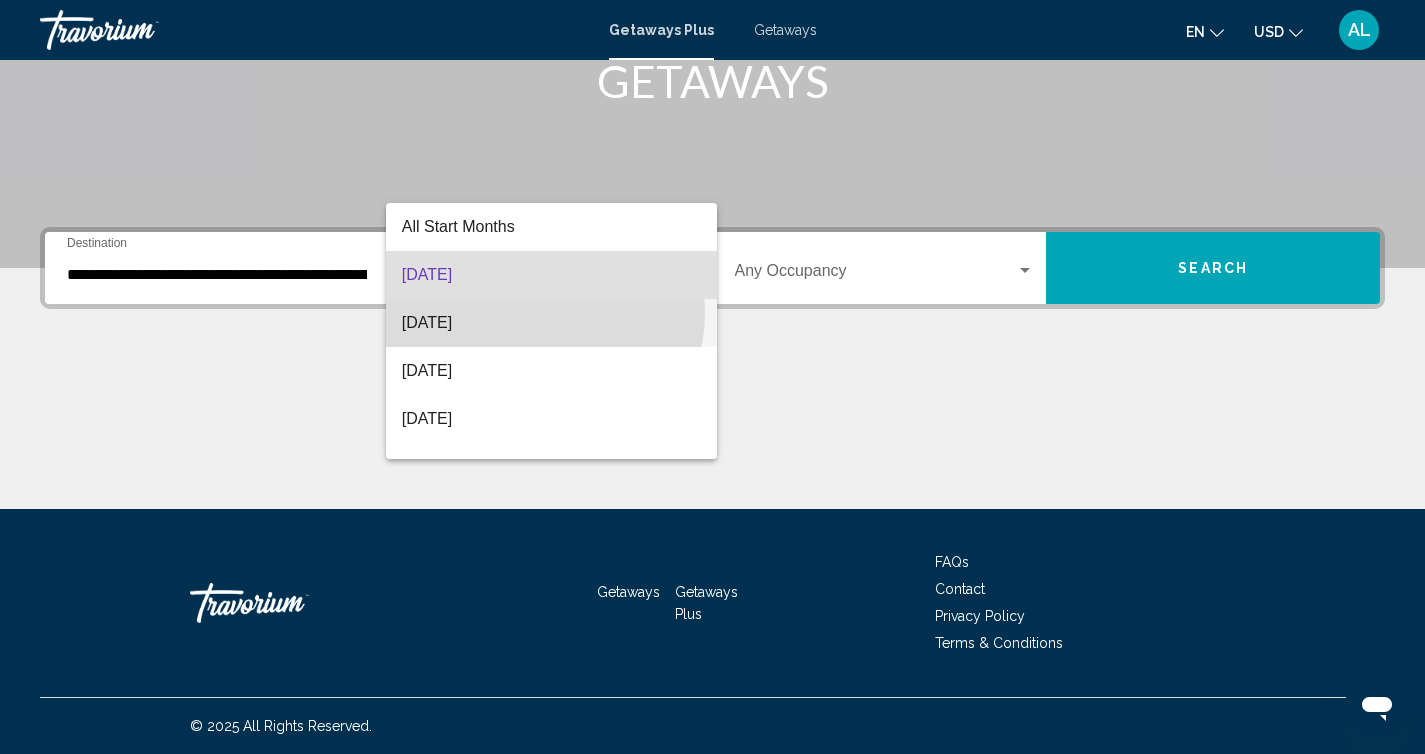 click on "[DATE]" at bounding box center (551, 323) 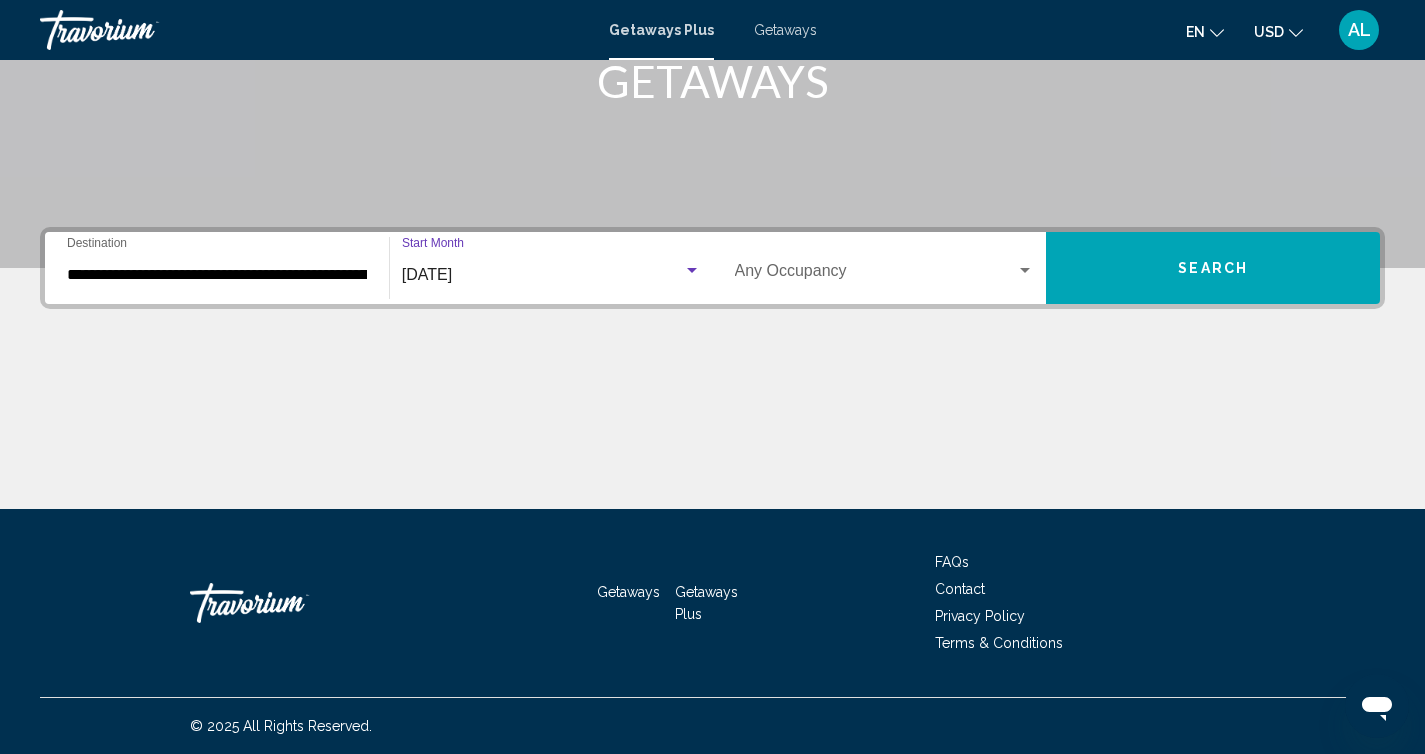 click at bounding box center (1025, 271) 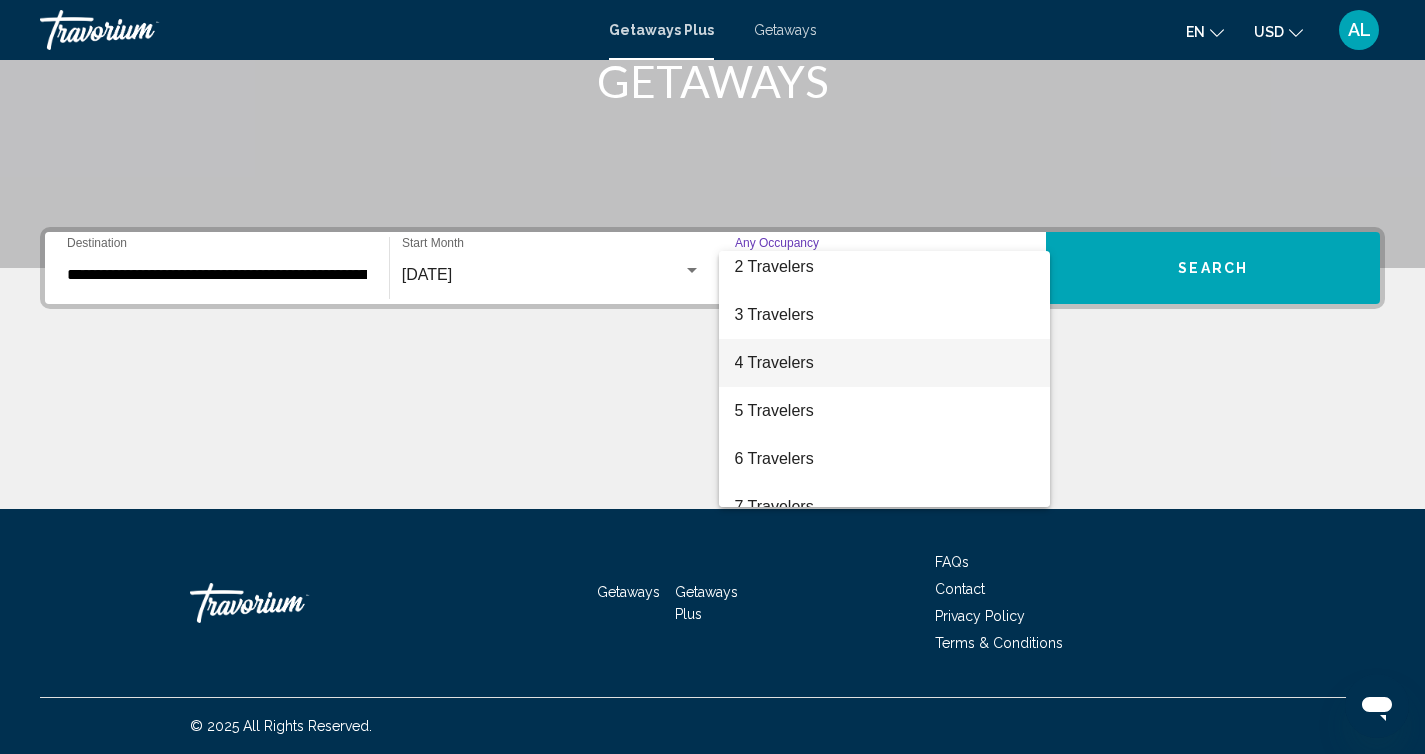 scroll, scrollTop: 47, scrollLeft: 0, axis: vertical 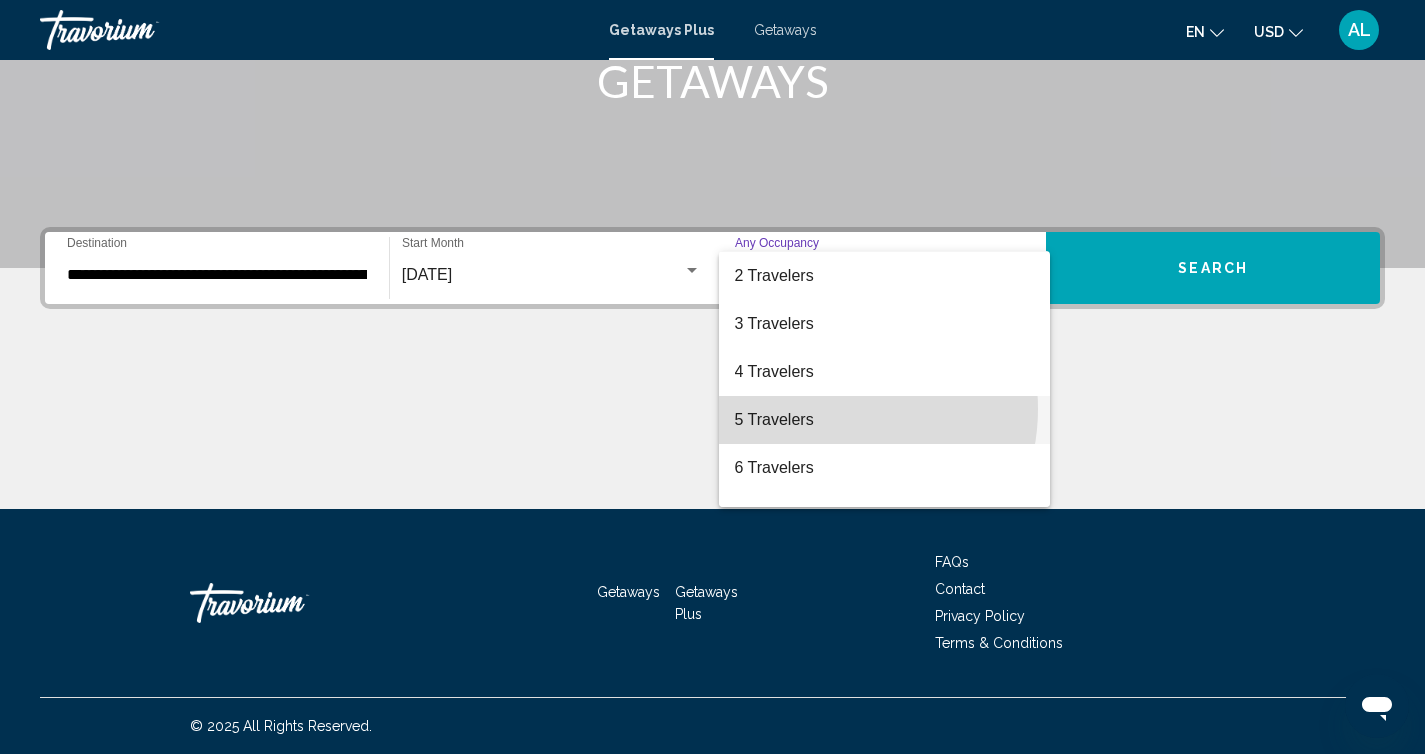 click on "5 Travelers" at bounding box center [885, 420] 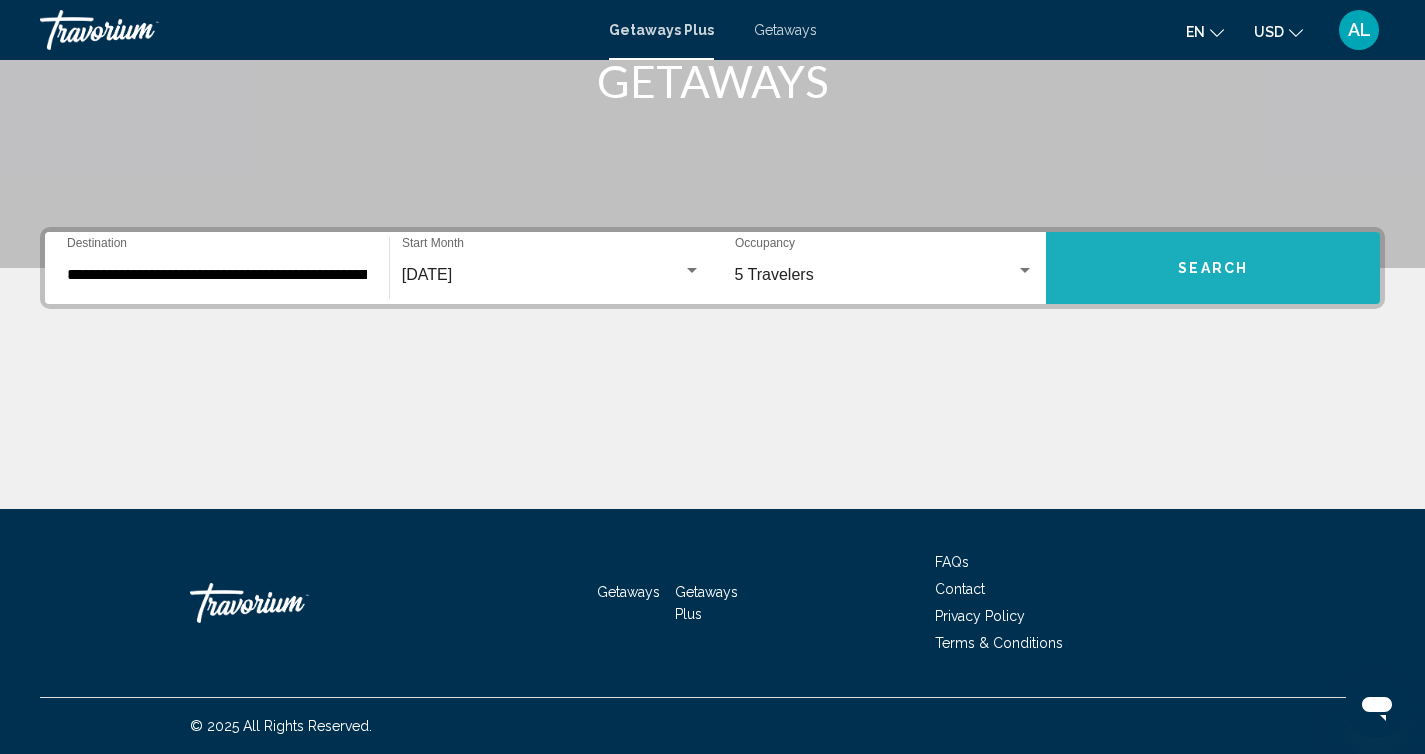 click on "Search" at bounding box center [1213, 269] 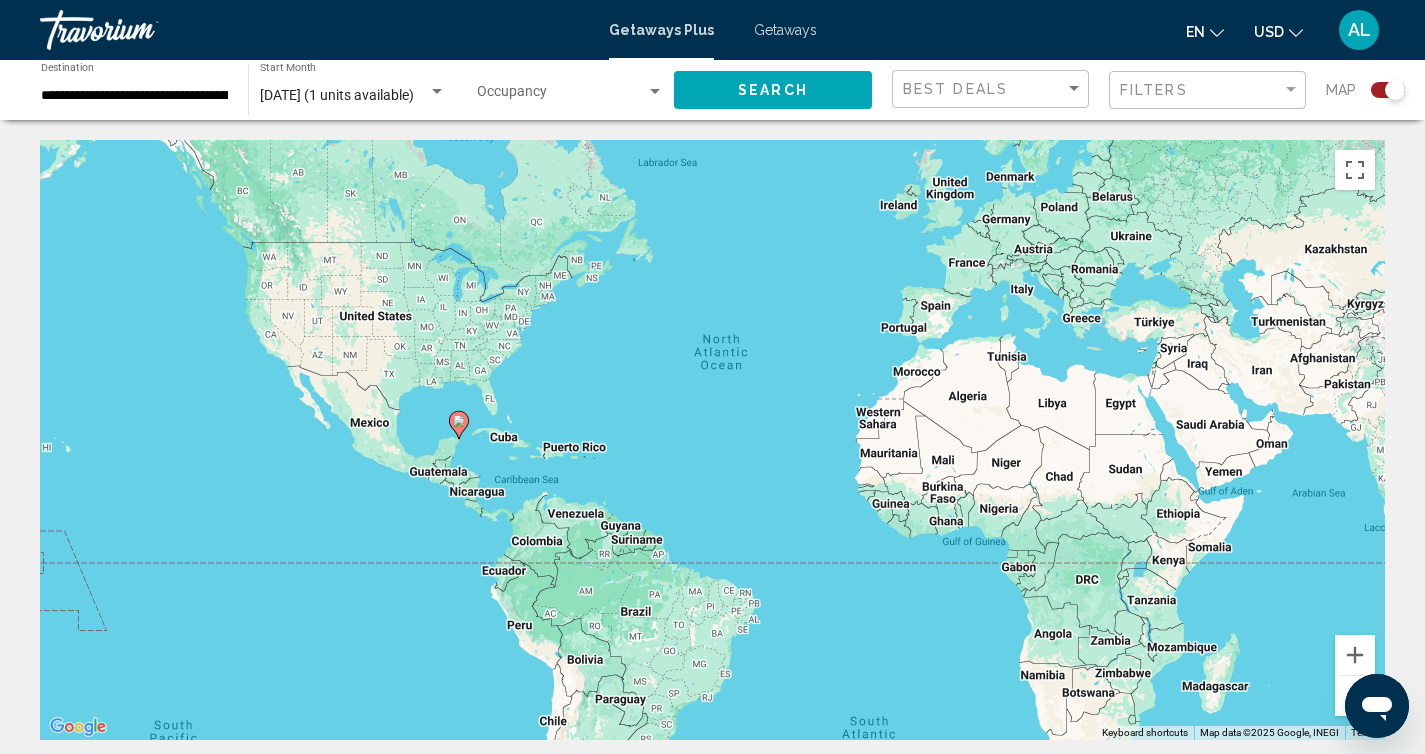 drag, startPoint x: 391, startPoint y: 395, endPoint x: 463, endPoint y: 336, distance: 93.08598 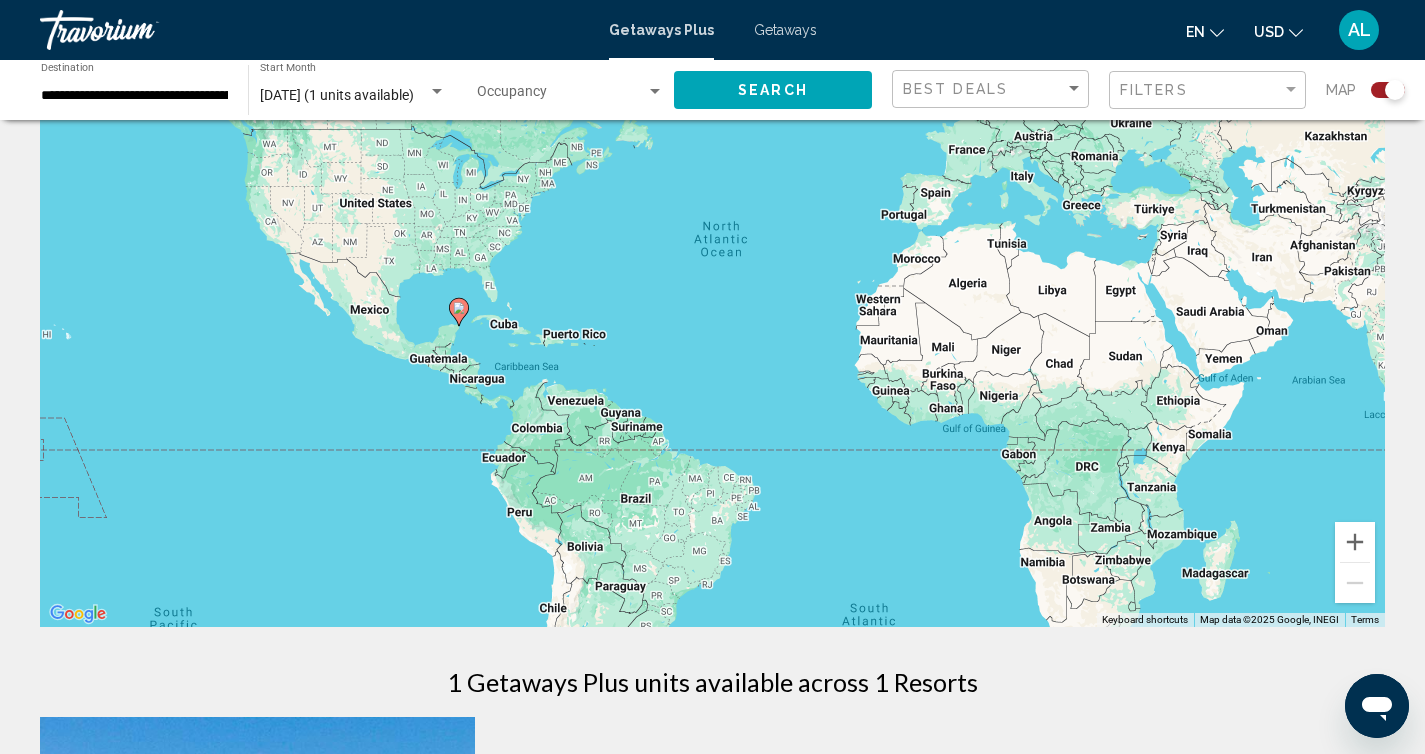 scroll, scrollTop: 119, scrollLeft: 0, axis: vertical 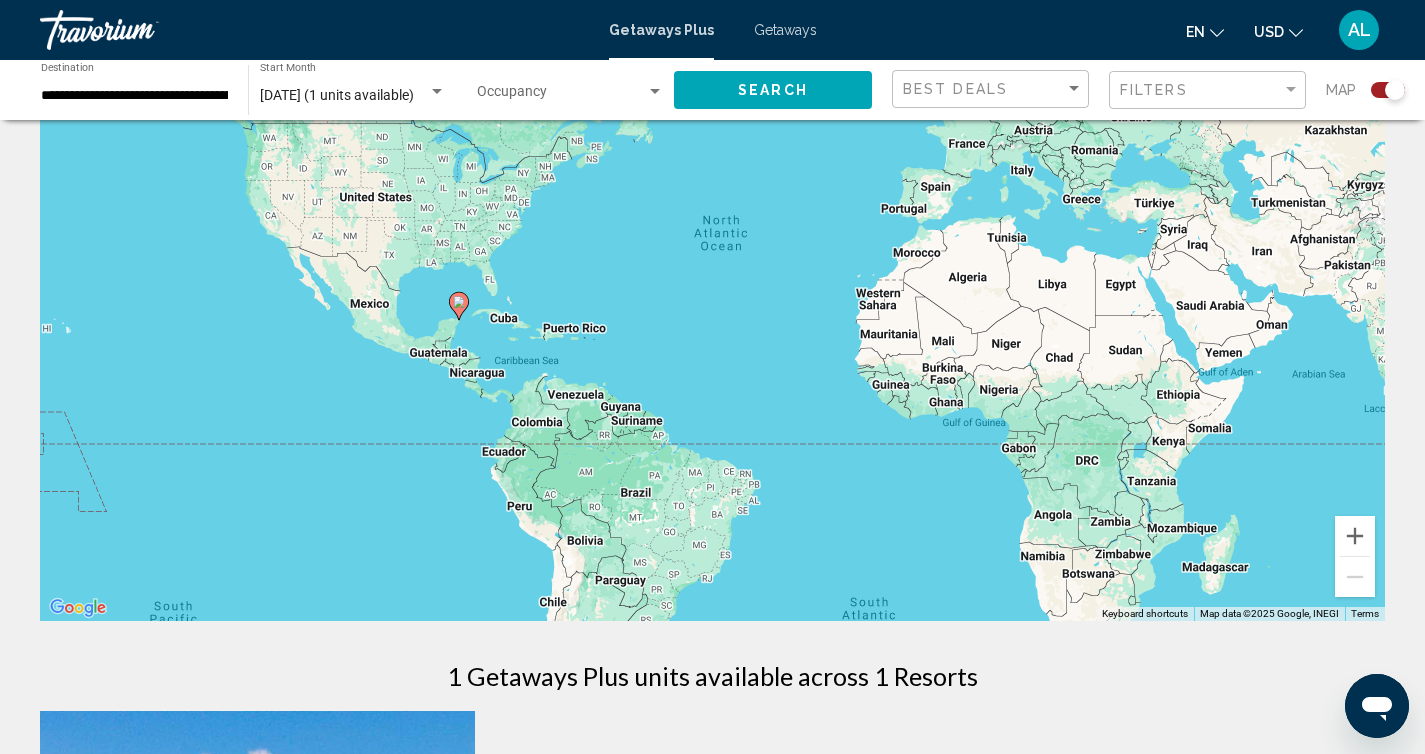 click 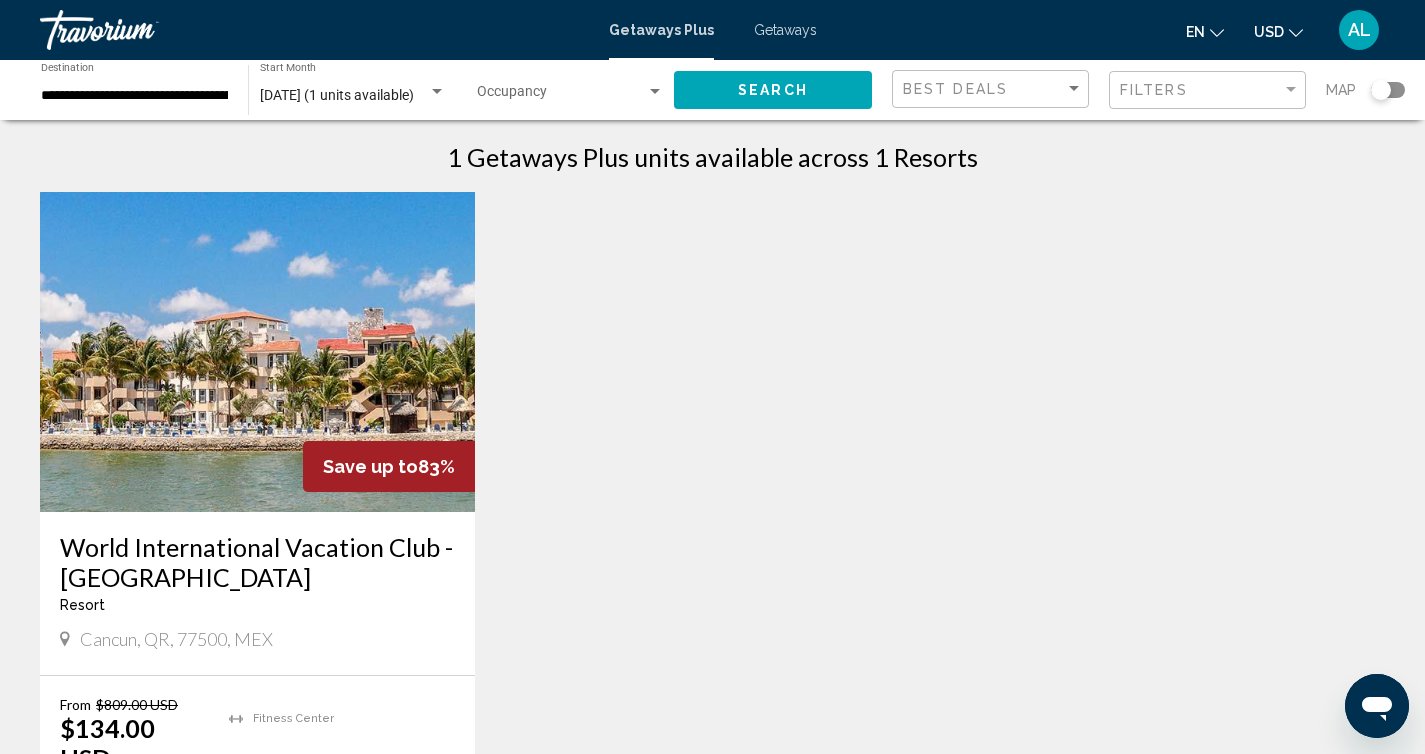 scroll, scrollTop: 0, scrollLeft: 0, axis: both 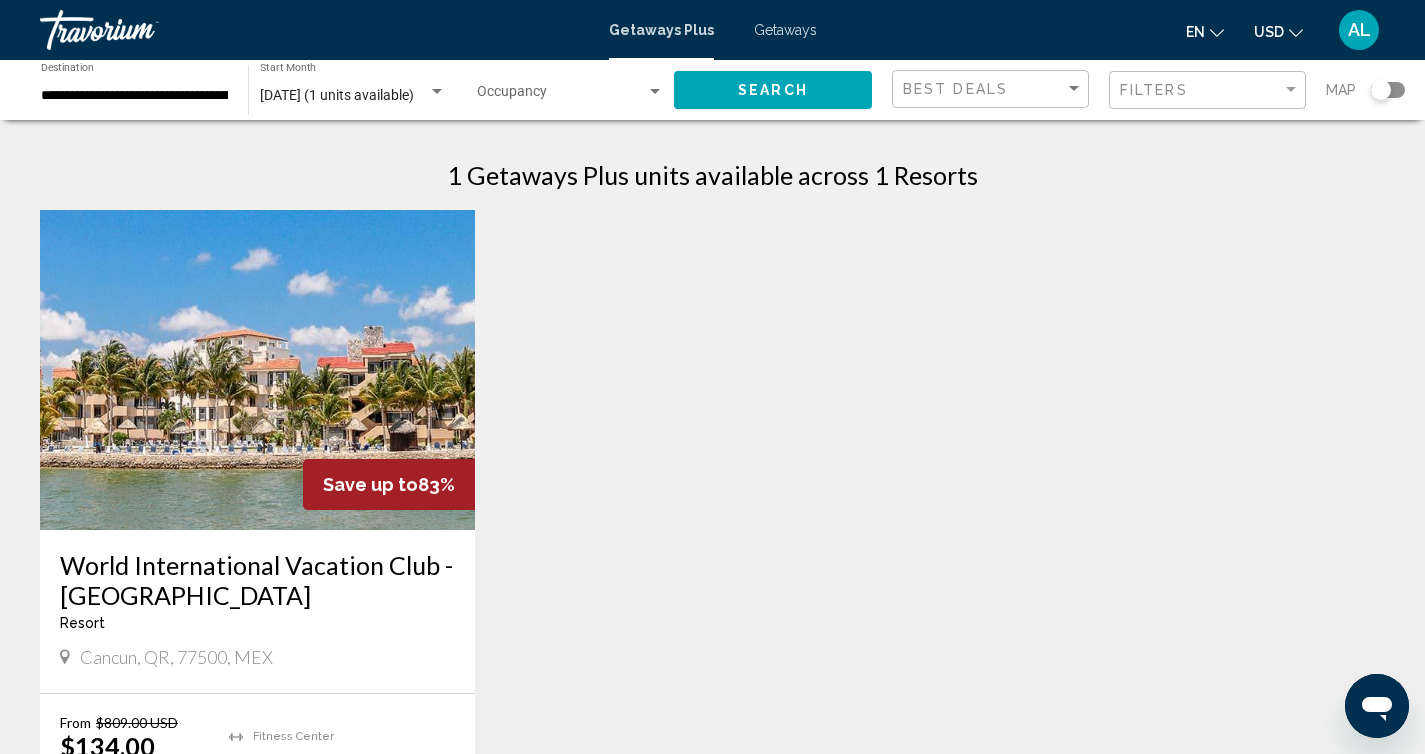 click at bounding box center (257, 370) 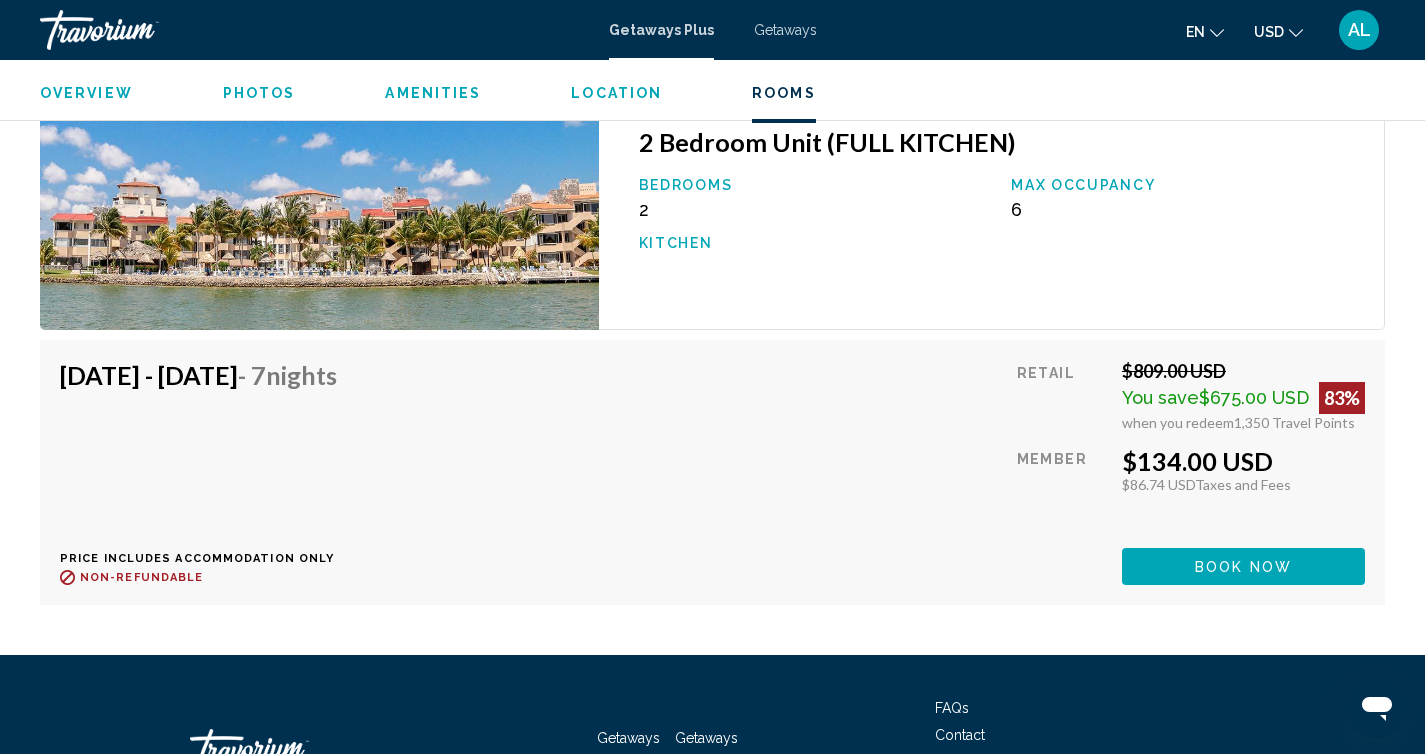 scroll, scrollTop: 2921, scrollLeft: 0, axis: vertical 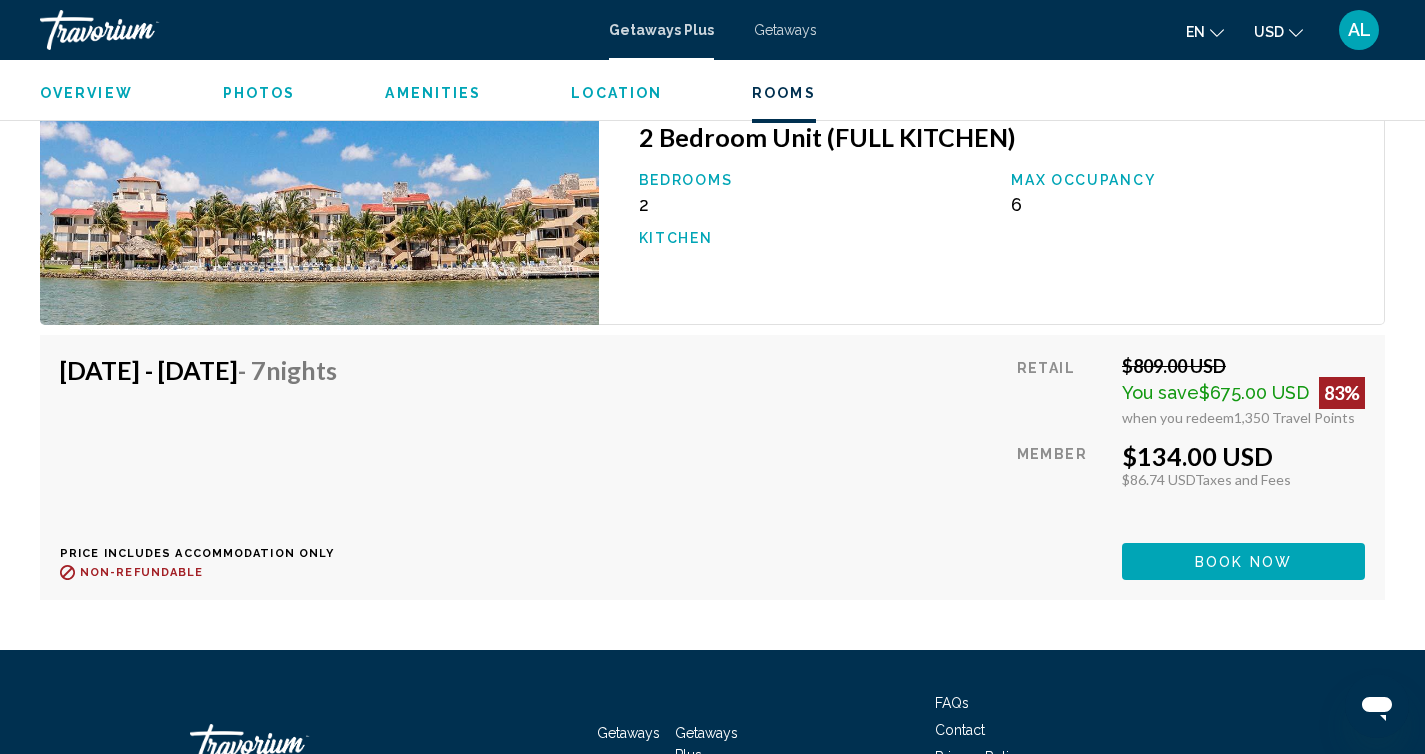 click on "Book now" at bounding box center [1243, 562] 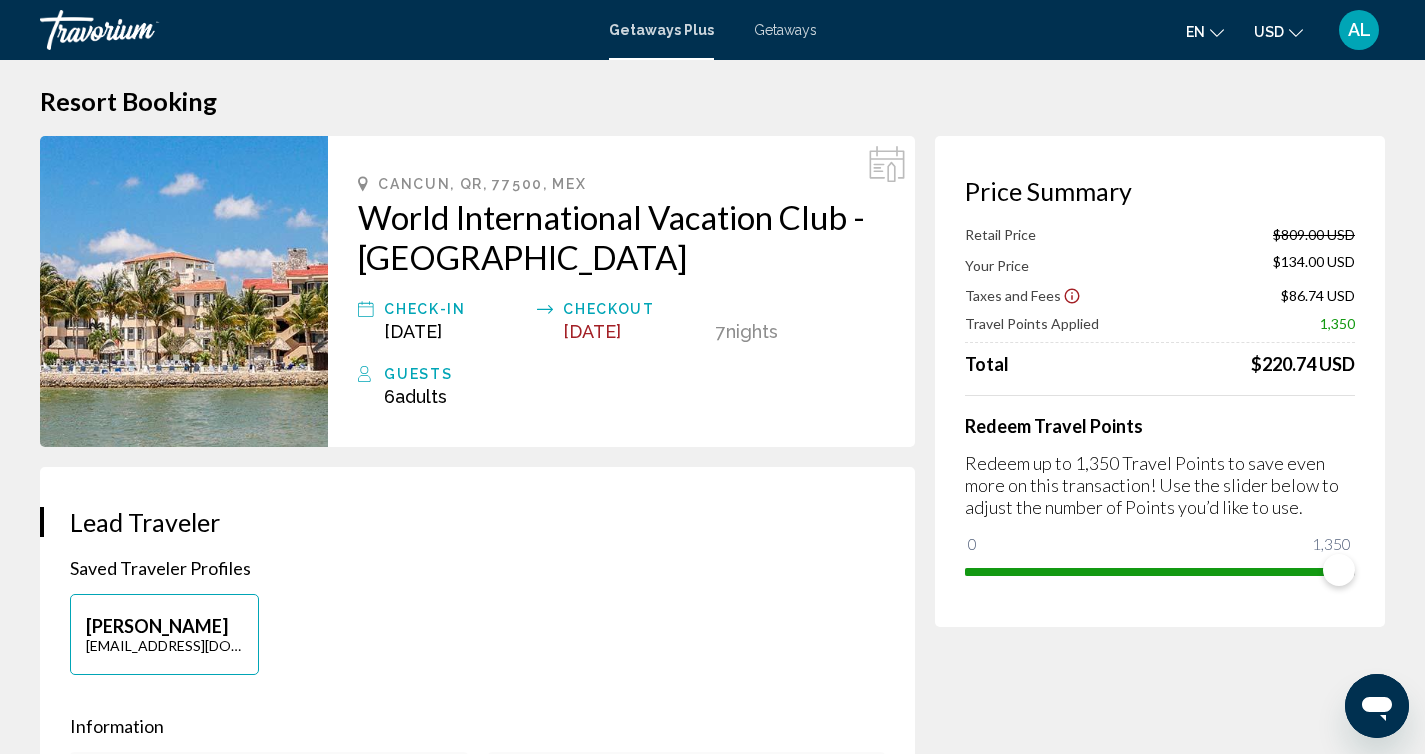 scroll, scrollTop: 13, scrollLeft: 0, axis: vertical 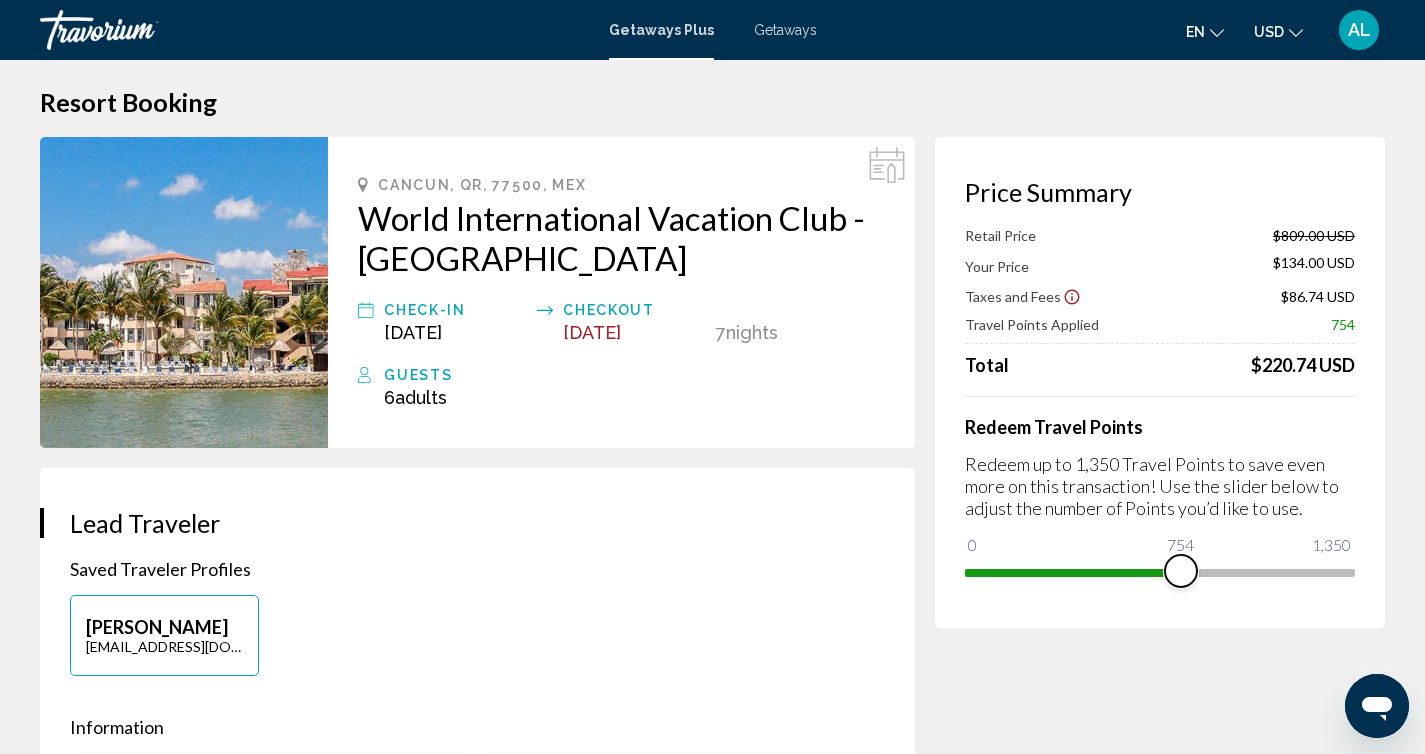 drag, startPoint x: 1339, startPoint y: 562, endPoint x: 1179, endPoint y: 561, distance: 160.00313 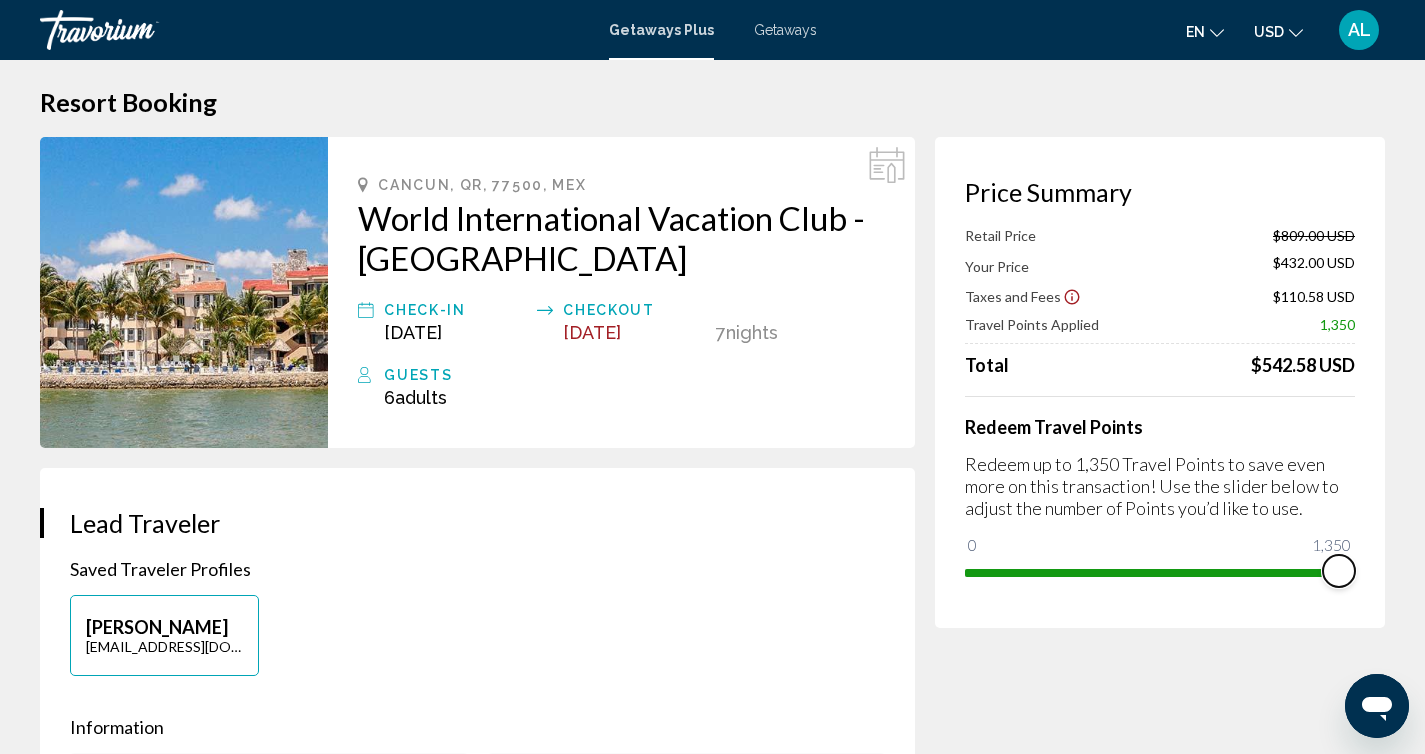 drag, startPoint x: 1179, startPoint y: 572, endPoint x: 1361, endPoint y: 569, distance: 182.02472 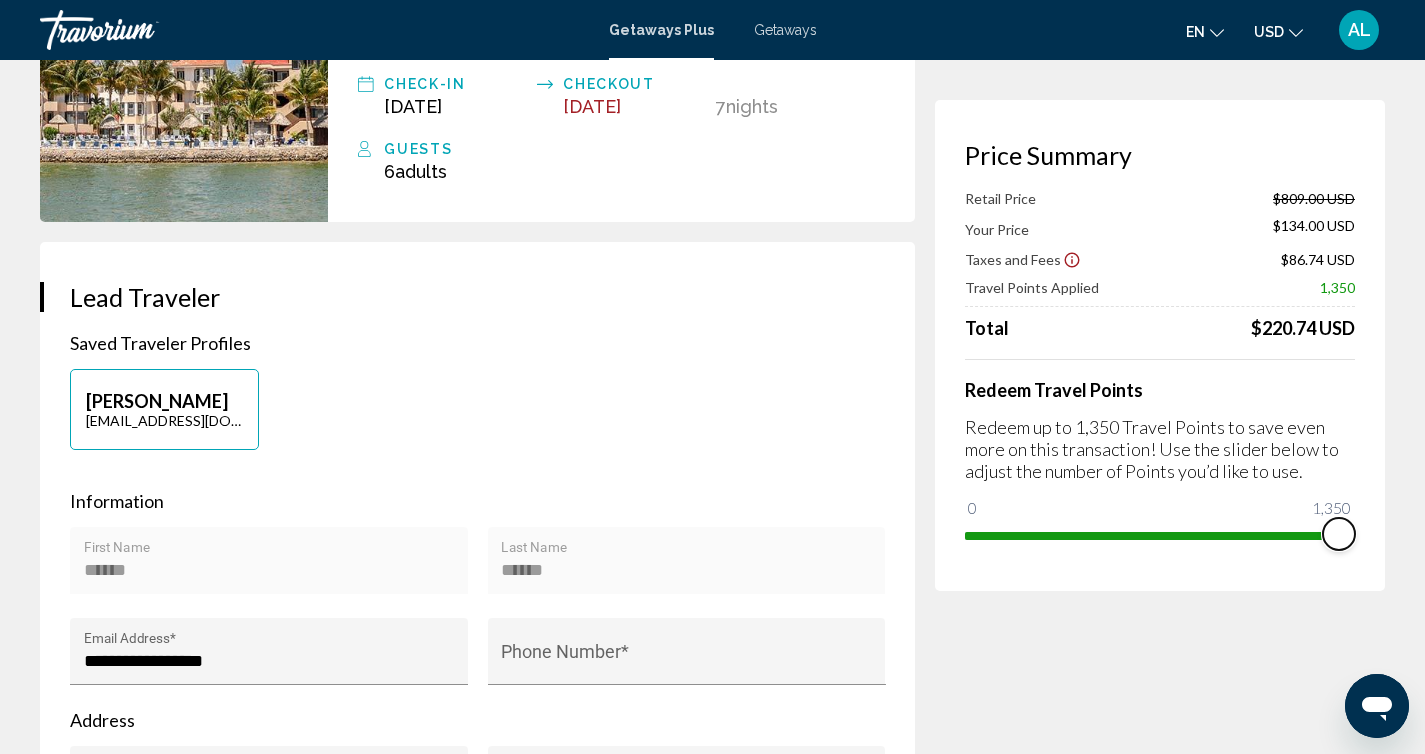 scroll, scrollTop: 0, scrollLeft: 0, axis: both 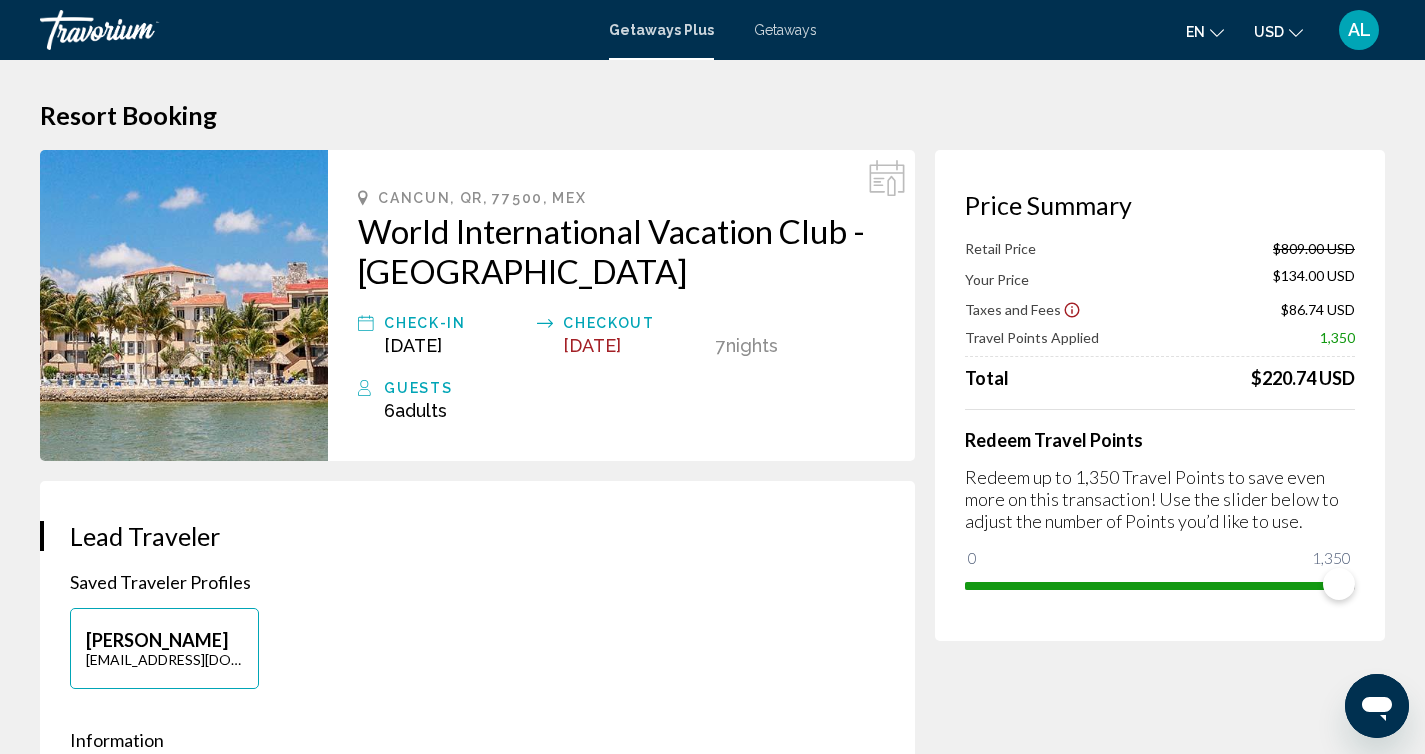 click on "Getaways Plus" at bounding box center (661, 30) 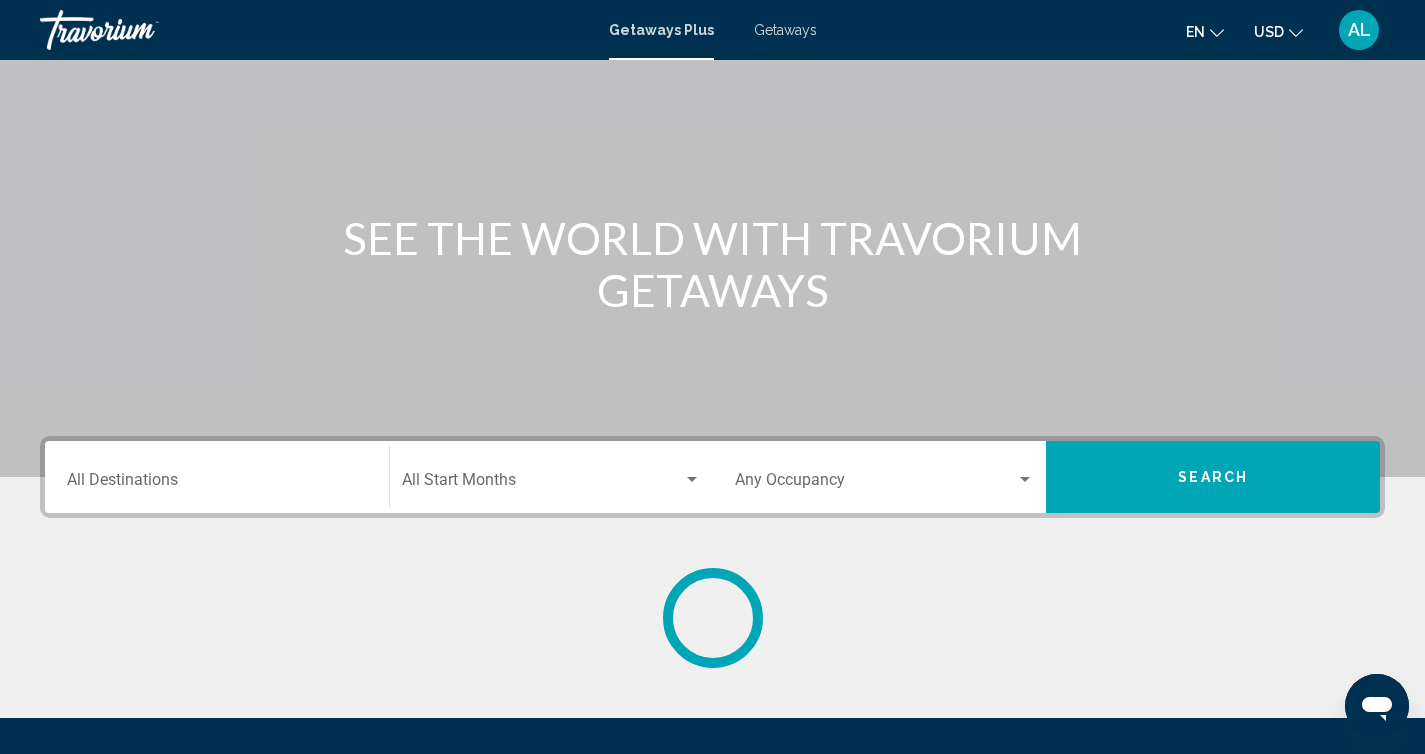 scroll, scrollTop: 128, scrollLeft: 0, axis: vertical 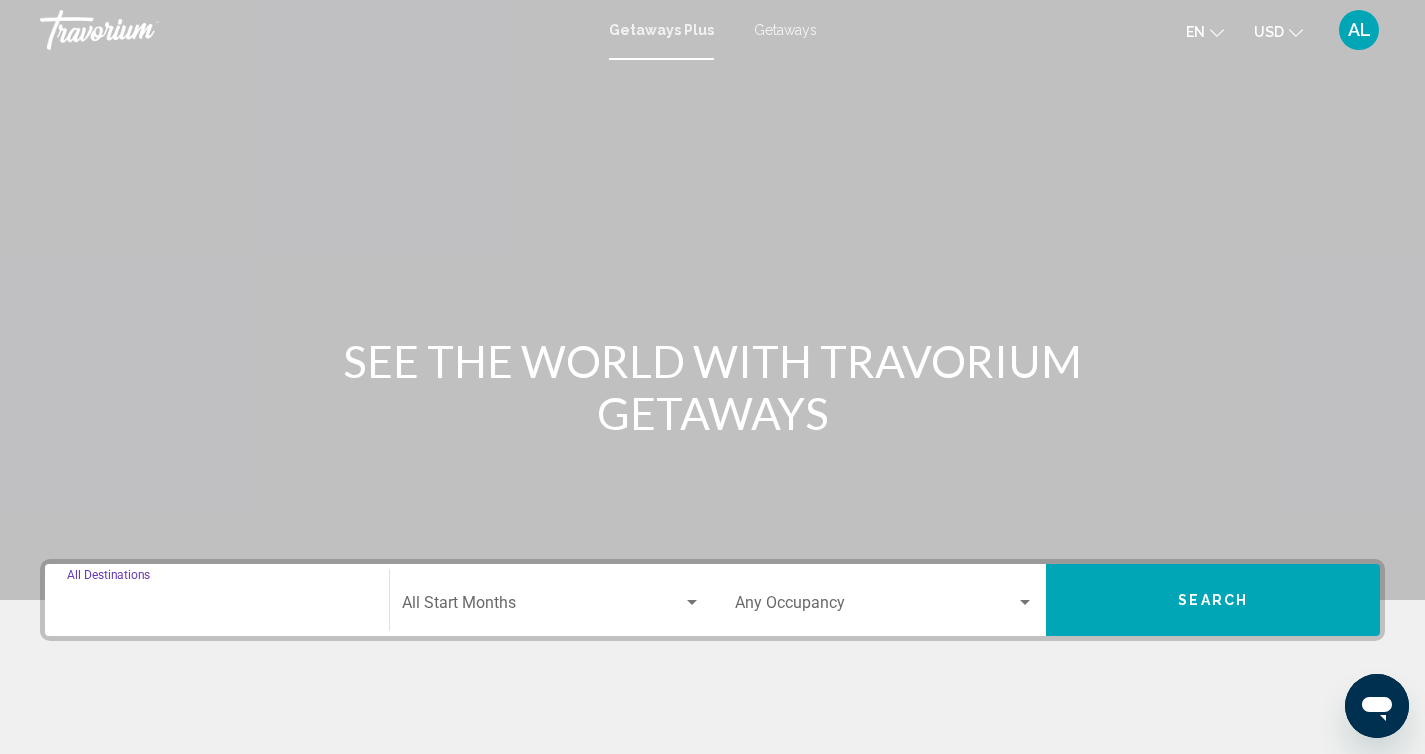 click on "Destination All Destinations" at bounding box center (217, 607) 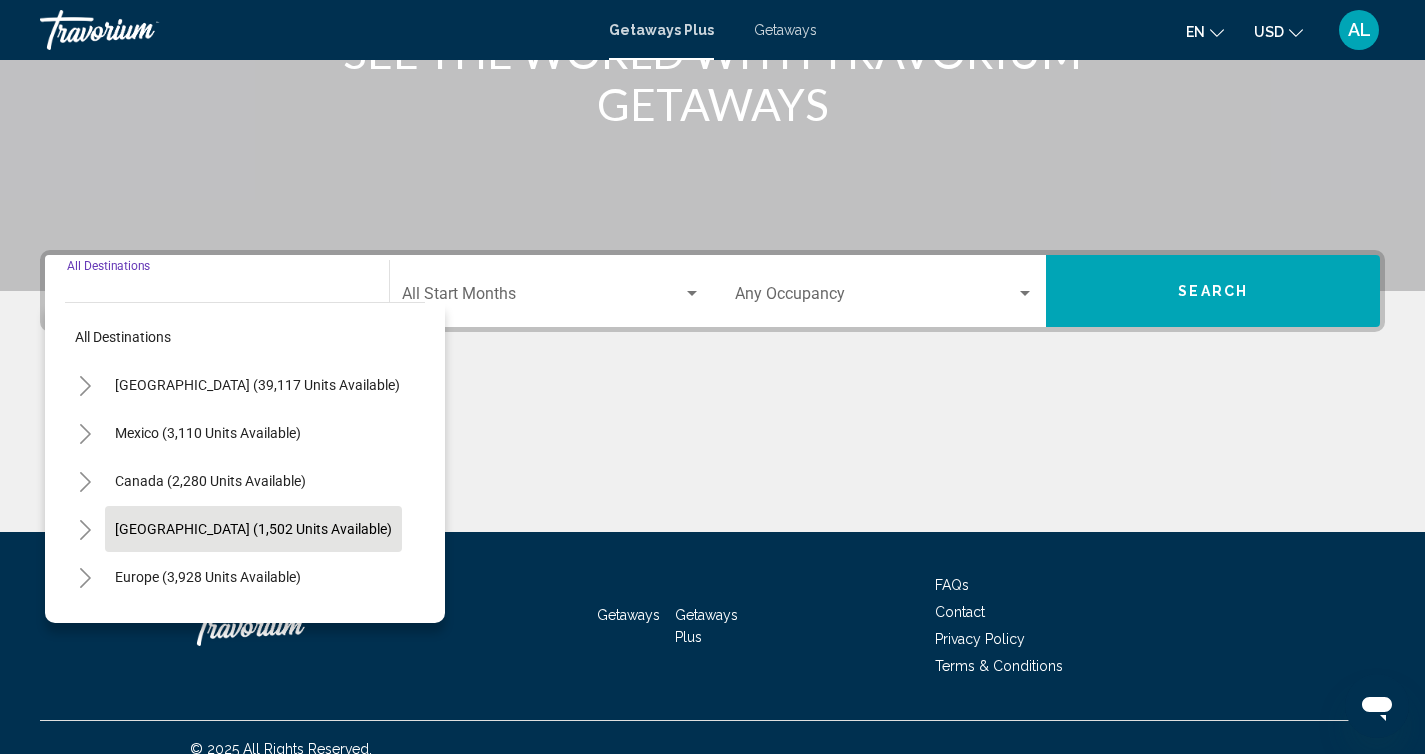 scroll, scrollTop: 332, scrollLeft: 0, axis: vertical 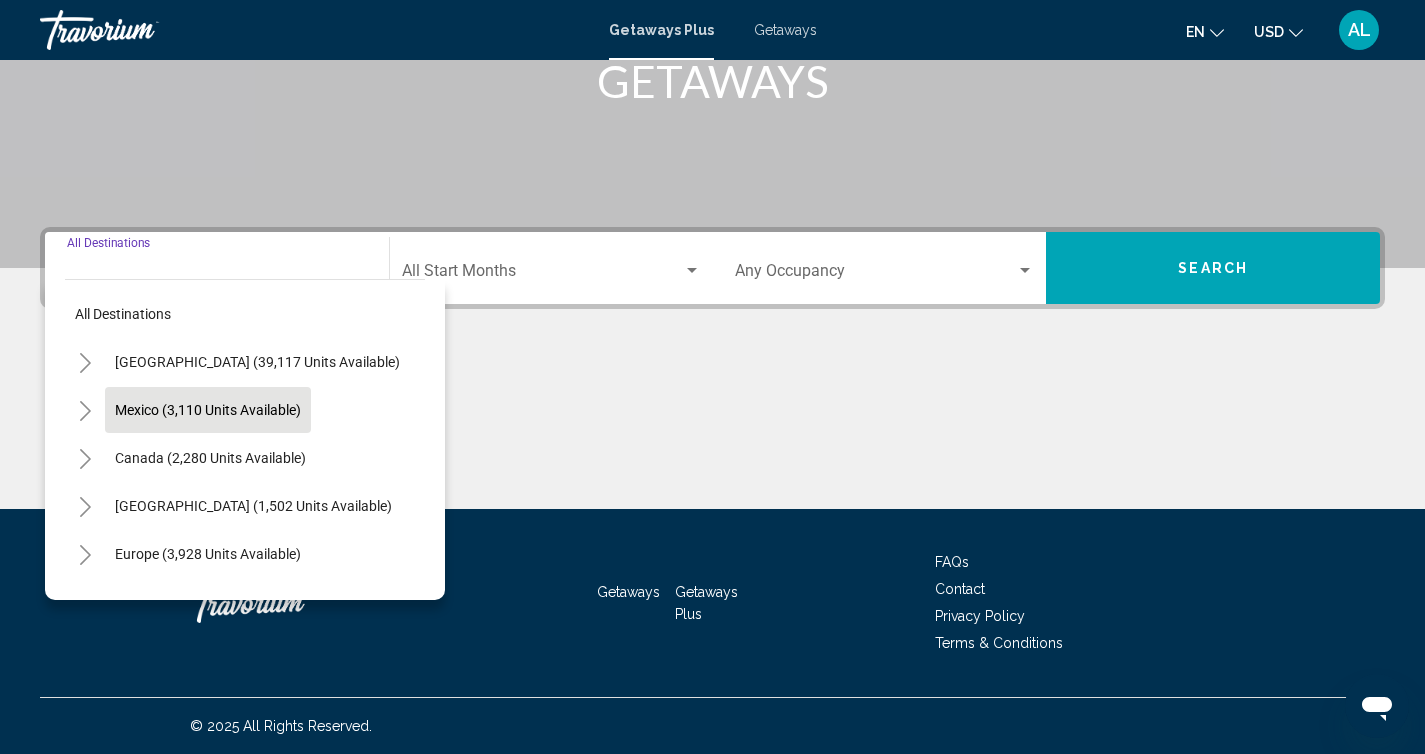 click on "Mexico (3,110 units available)" at bounding box center [210, 458] 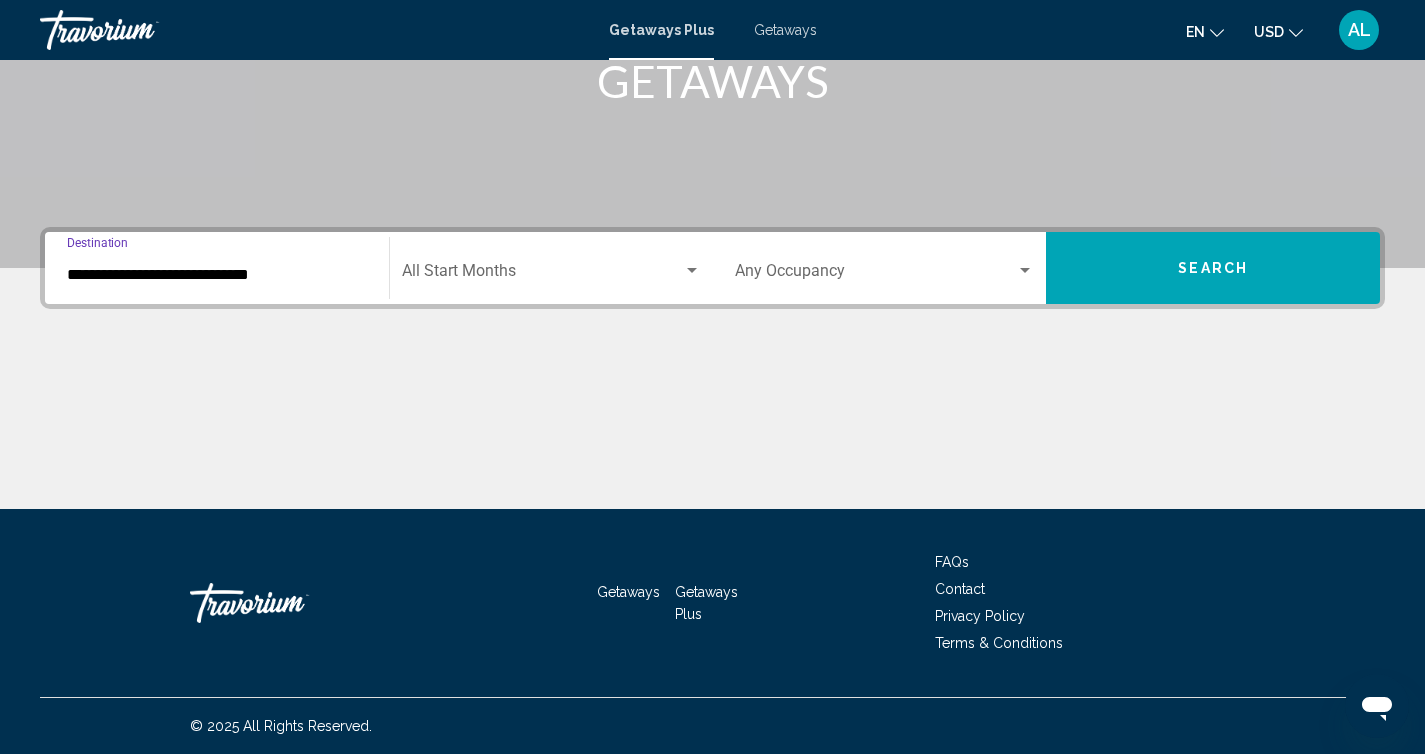 click on "**********" at bounding box center [217, 275] 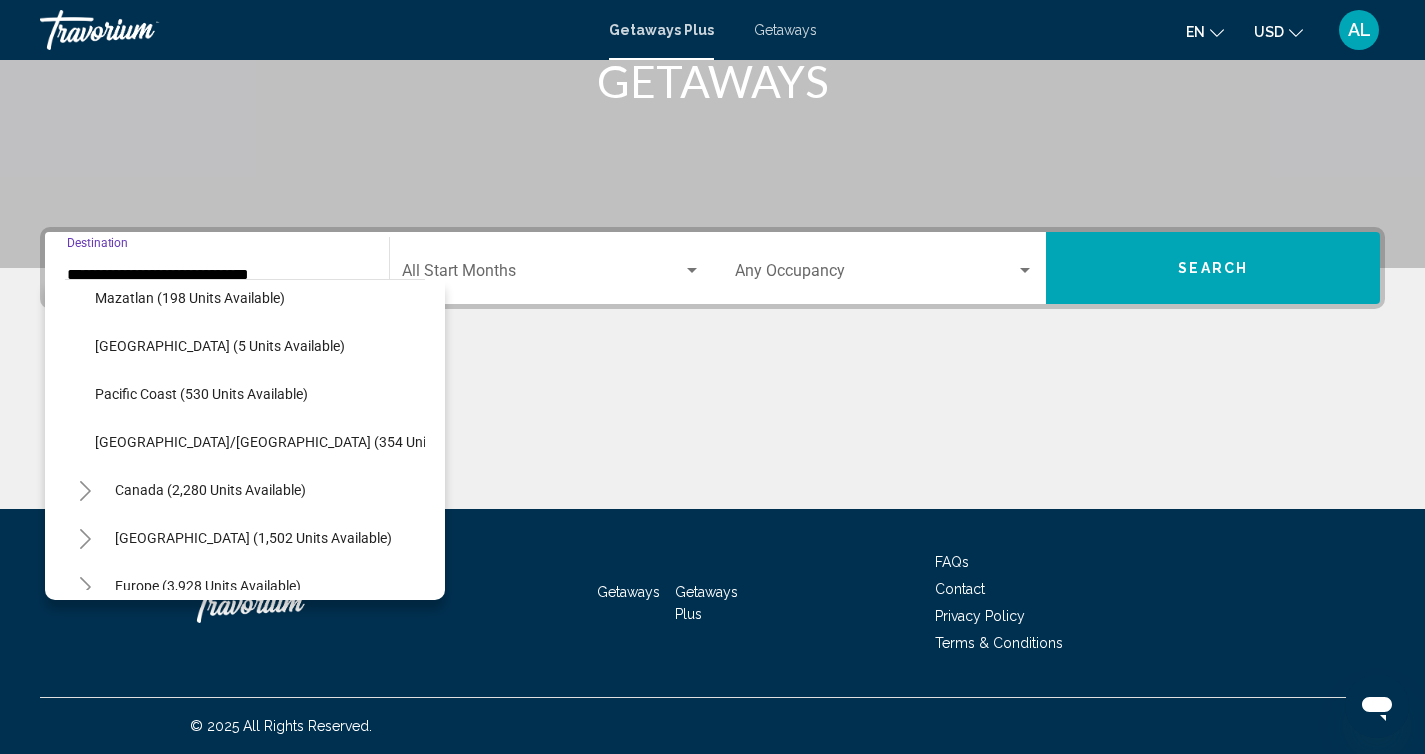 scroll, scrollTop: 447, scrollLeft: 0, axis: vertical 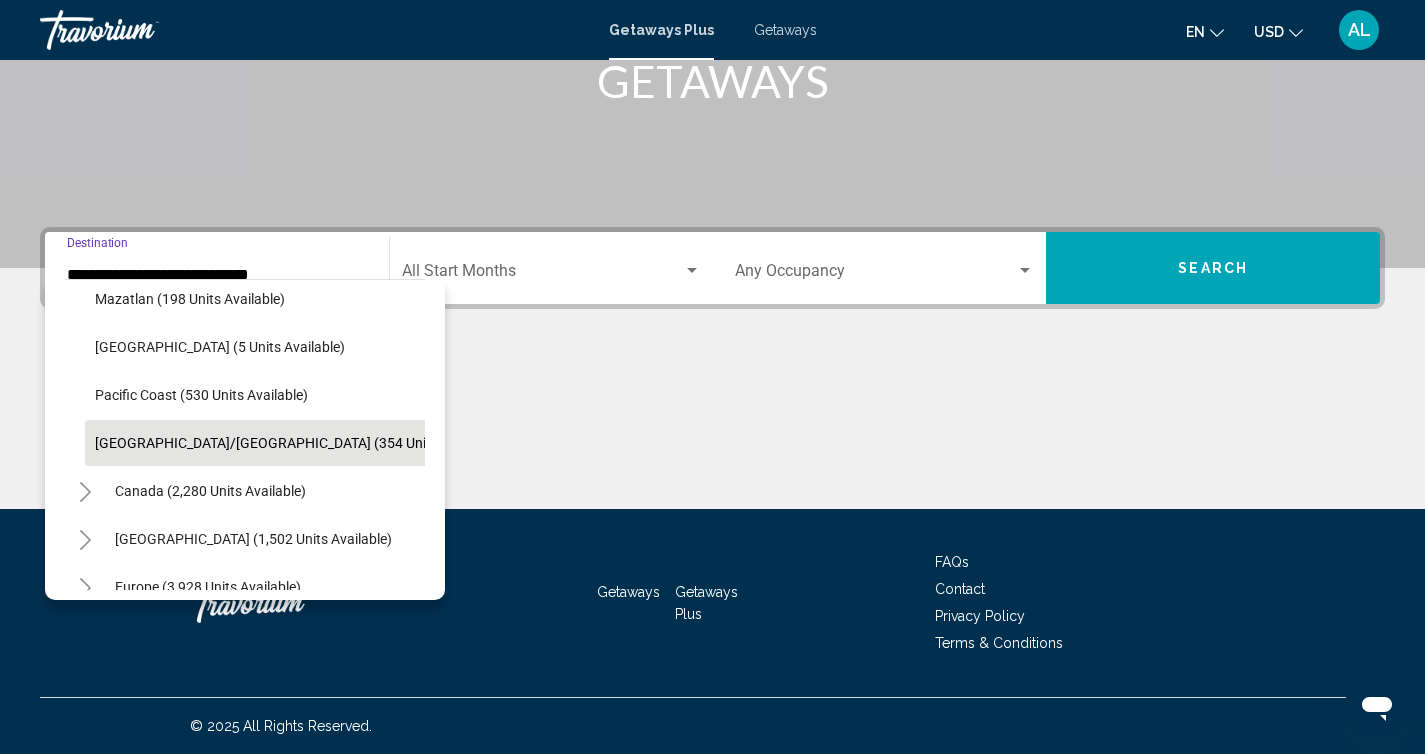 click on "[GEOGRAPHIC_DATA]/[GEOGRAPHIC_DATA] (354 units available)" 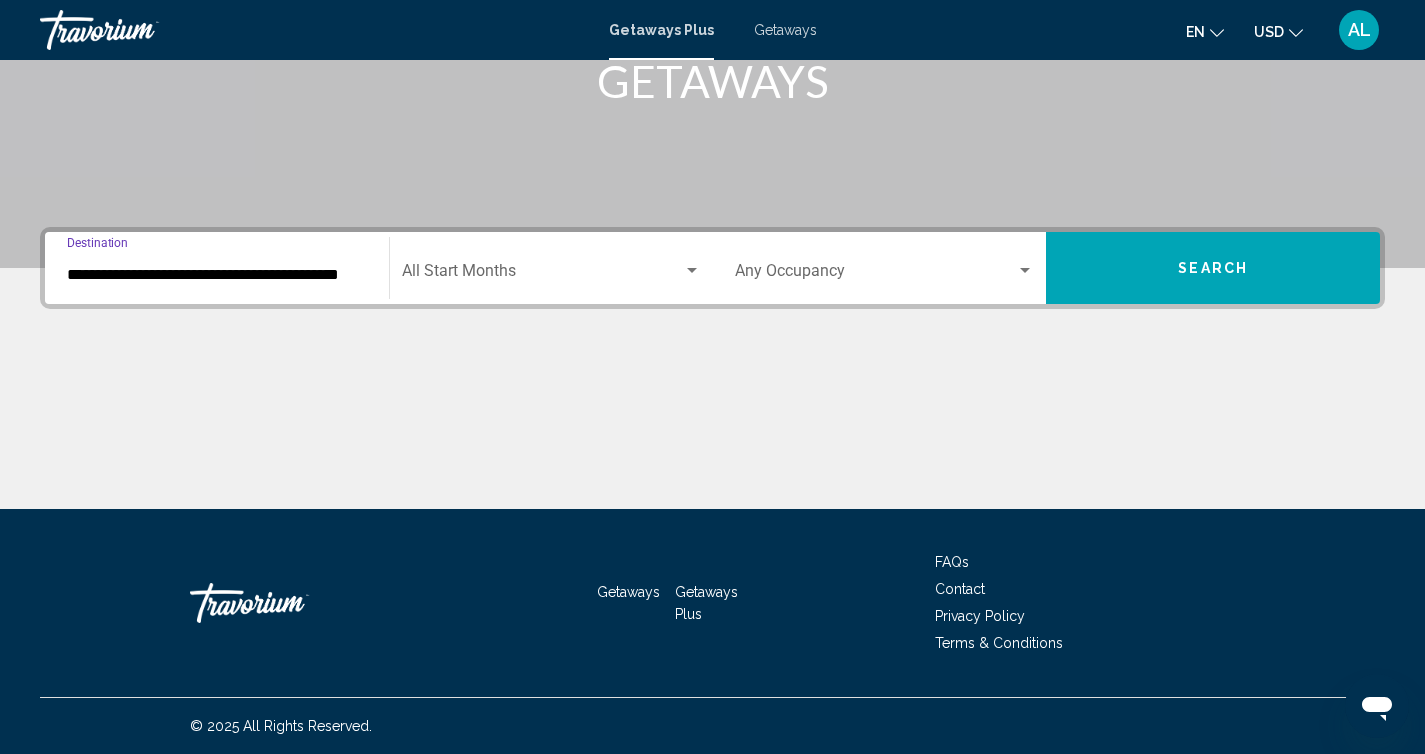 click at bounding box center [542, 275] 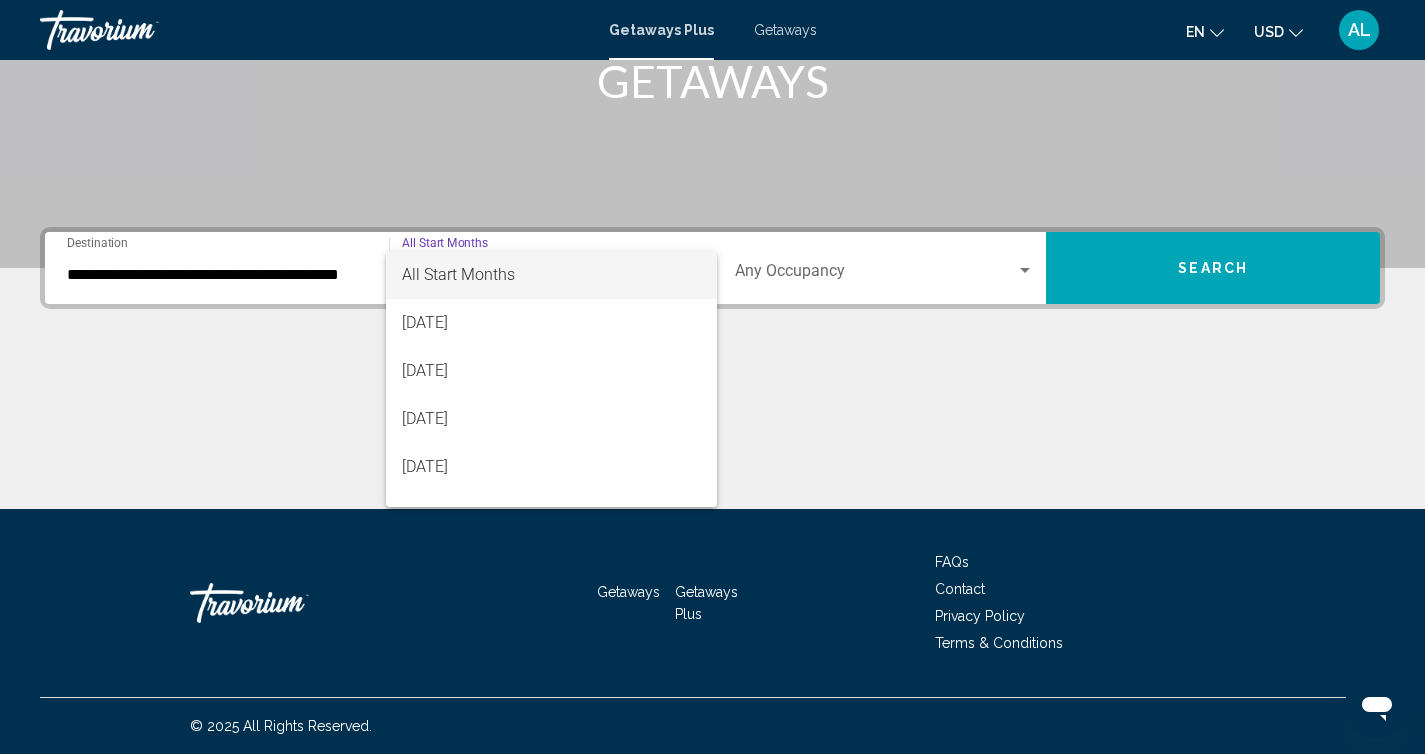 click at bounding box center (712, 377) 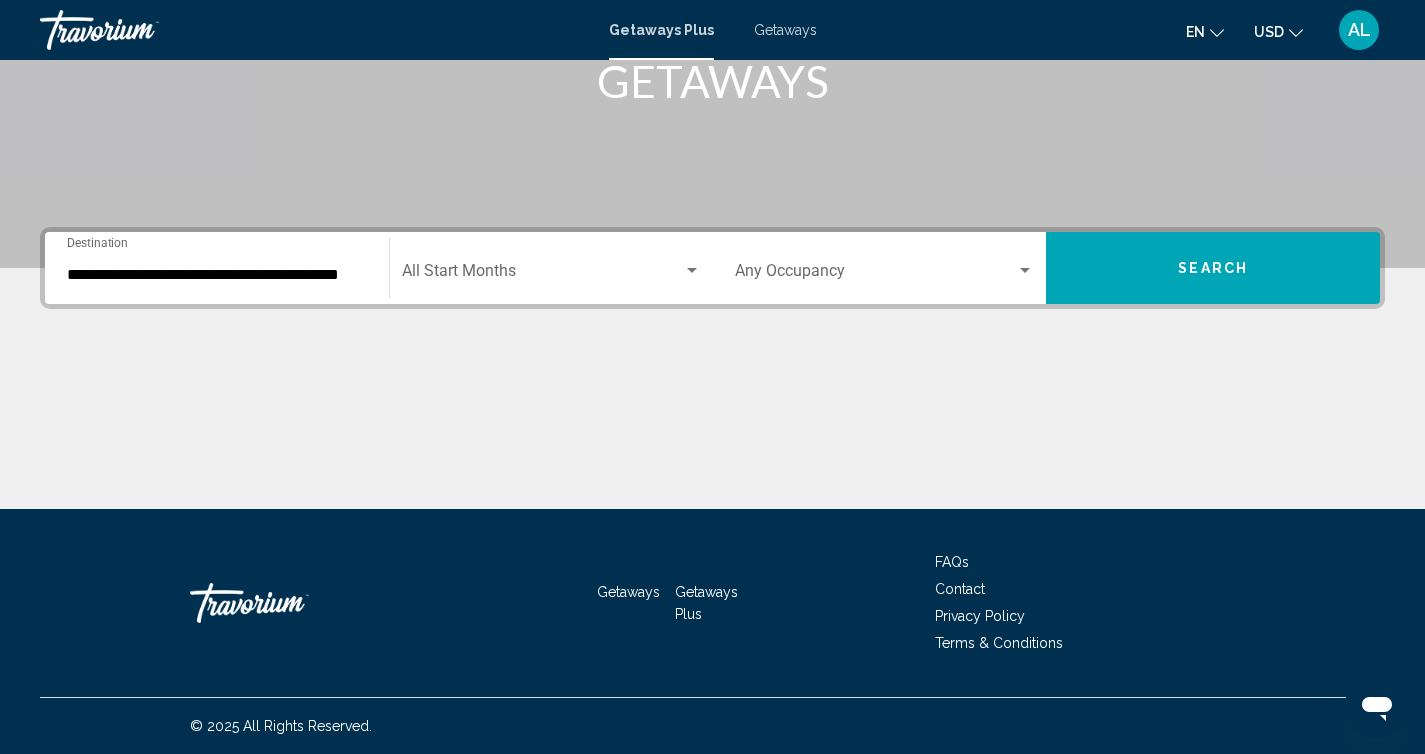 click on "**********" at bounding box center (217, 275) 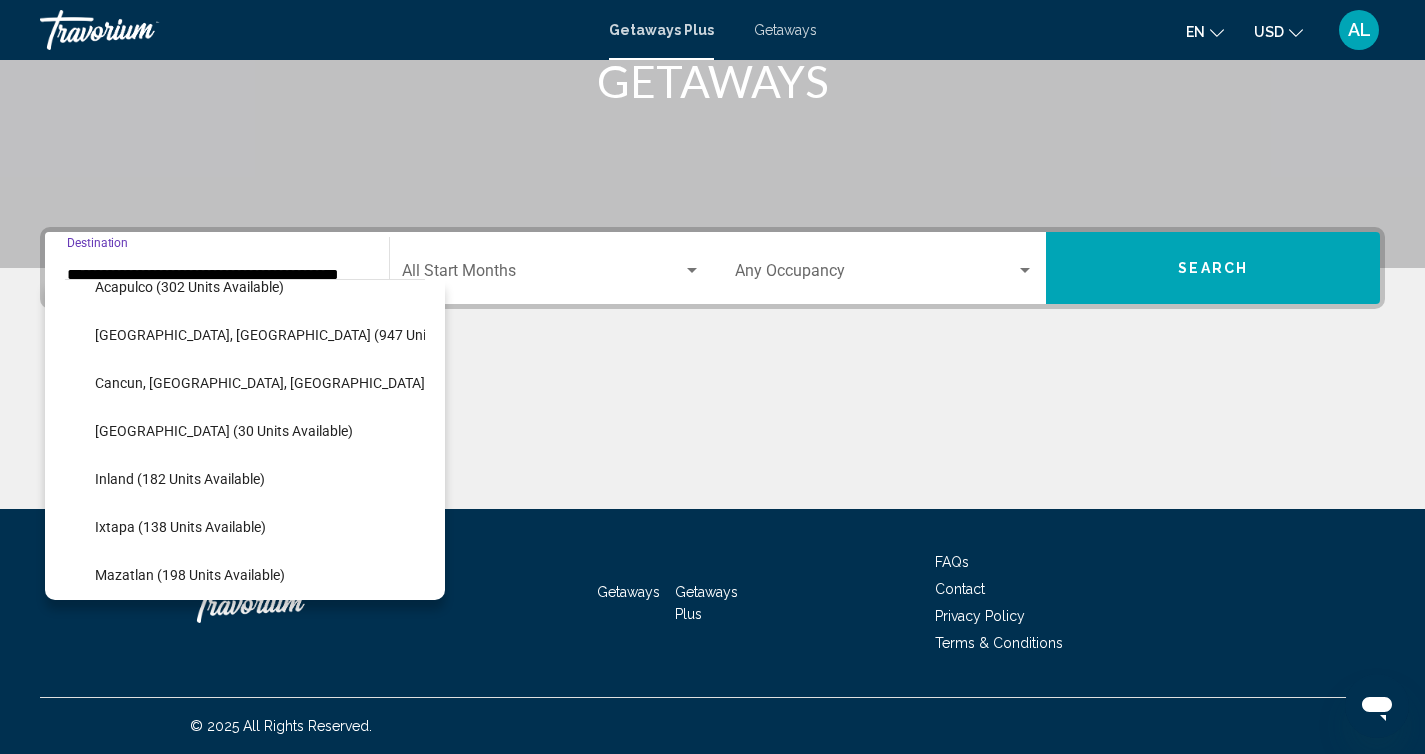 scroll, scrollTop: 150, scrollLeft: 0, axis: vertical 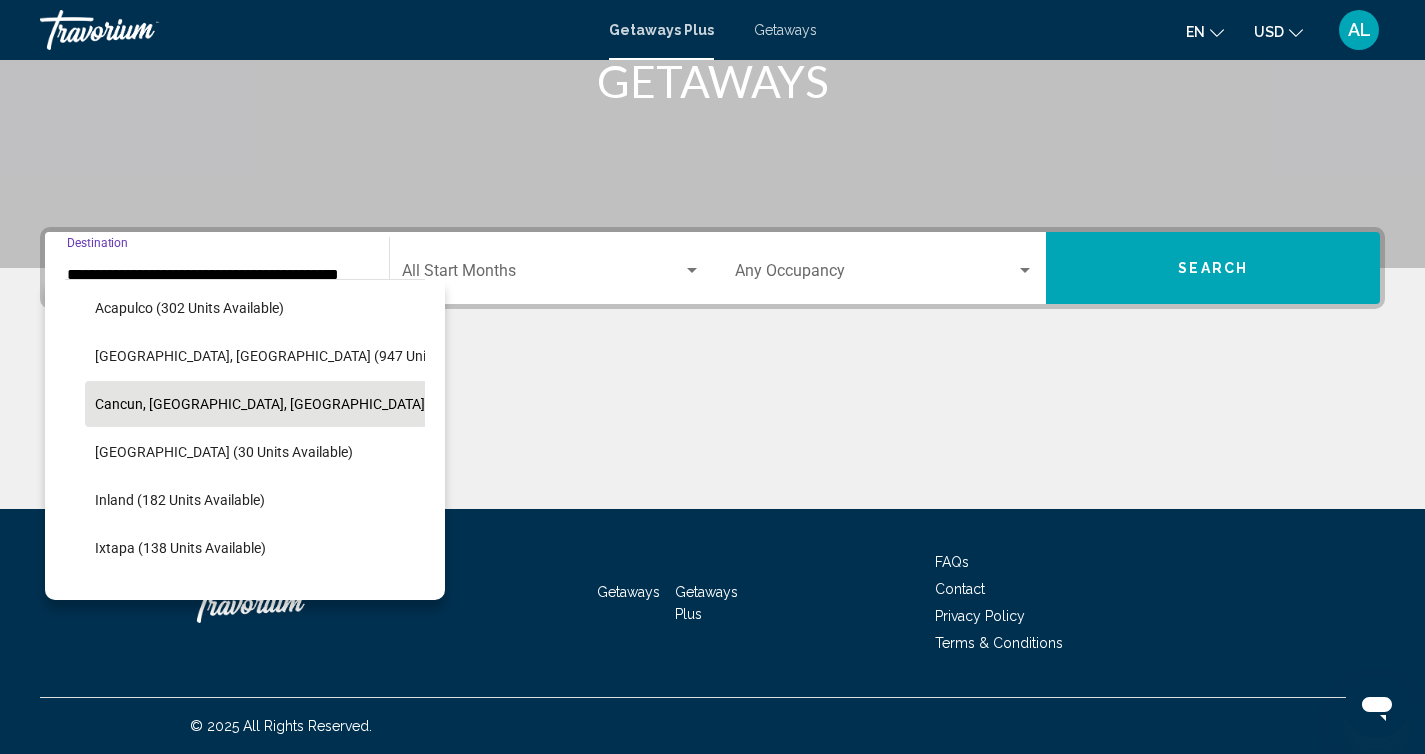click on "Cancun, [GEOGRAPHIC_DATA], [GEOGRAPHIC_DATA] (424 units available)" 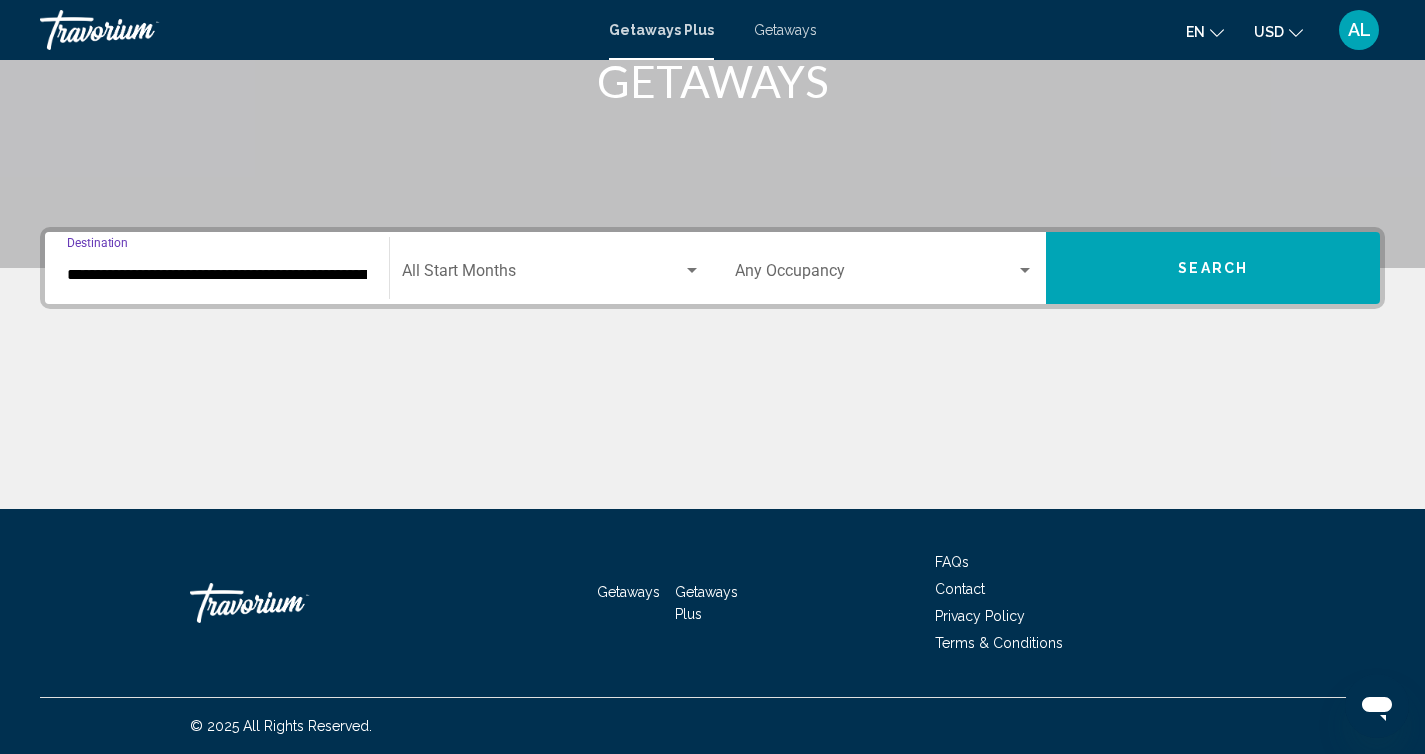 click at bounding box center [542, 275] 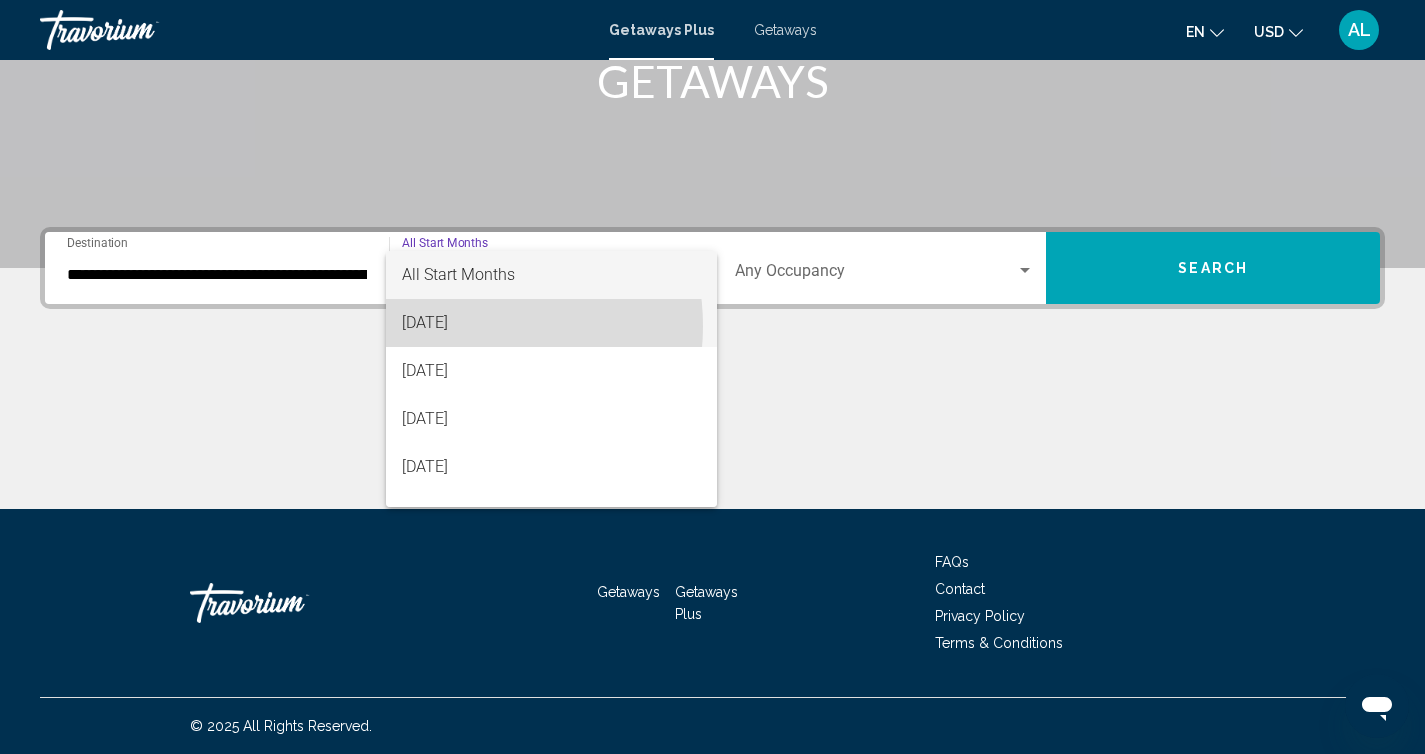 click on "[DATE]" at bounding box center (551, 323) 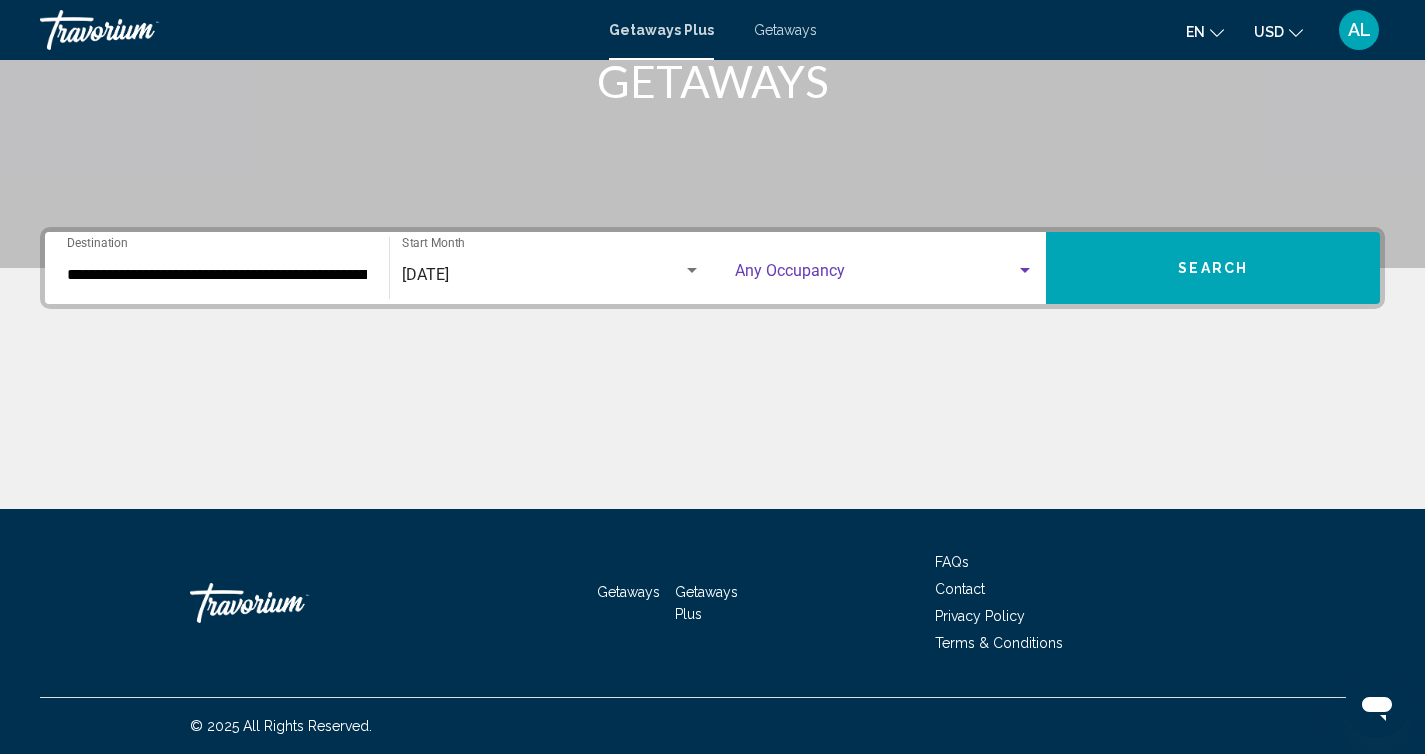 click at bounding box center (876, 275) 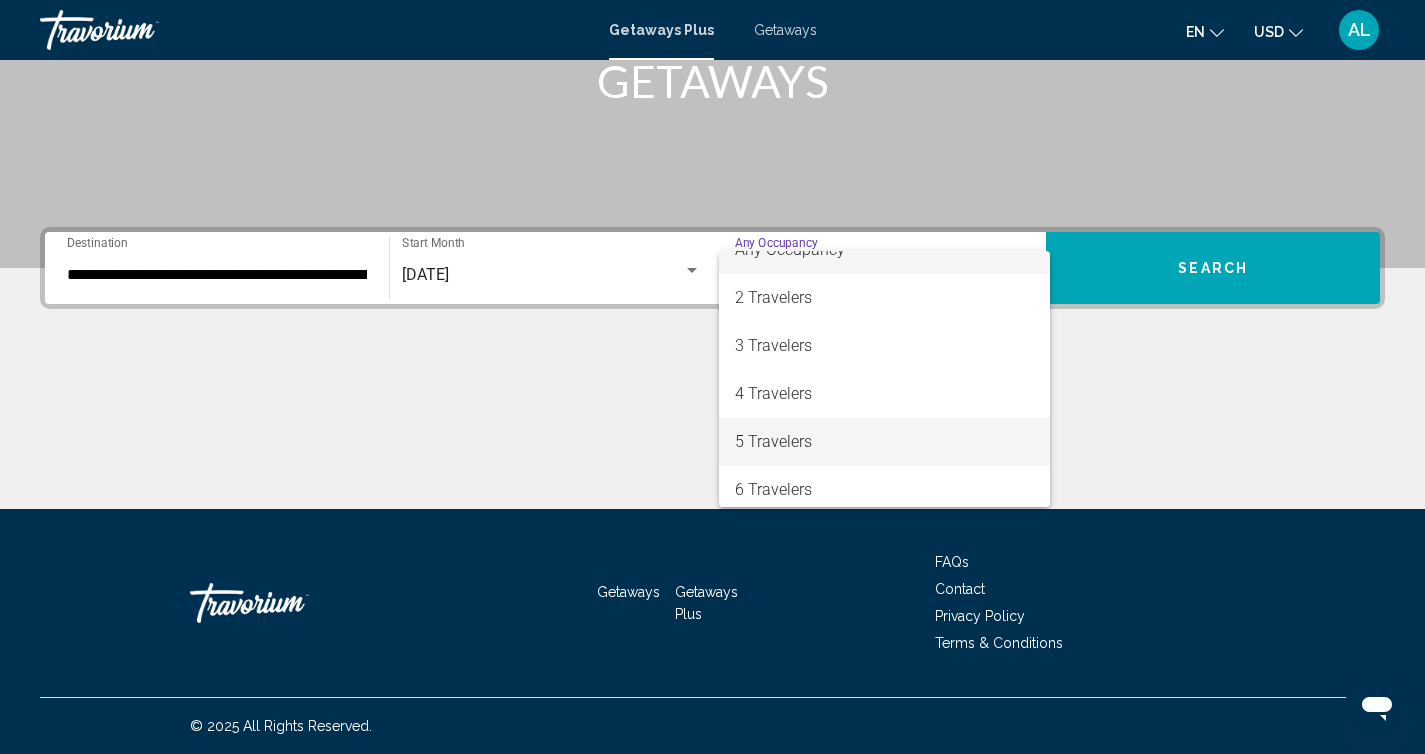 scroll, scrollTop: 35, scrollLeft: 0, axis: vertical 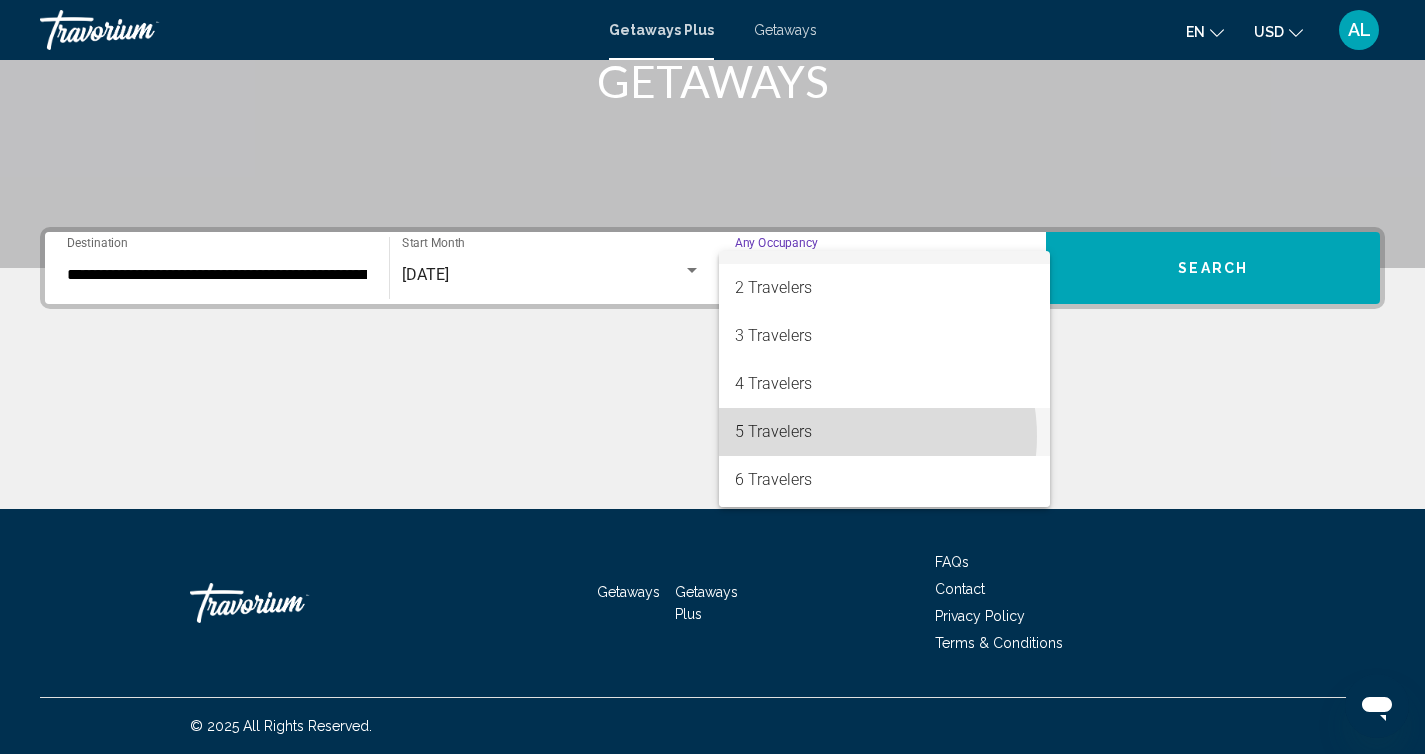 click on "5 Travelers" at bounding box center [885, 432] 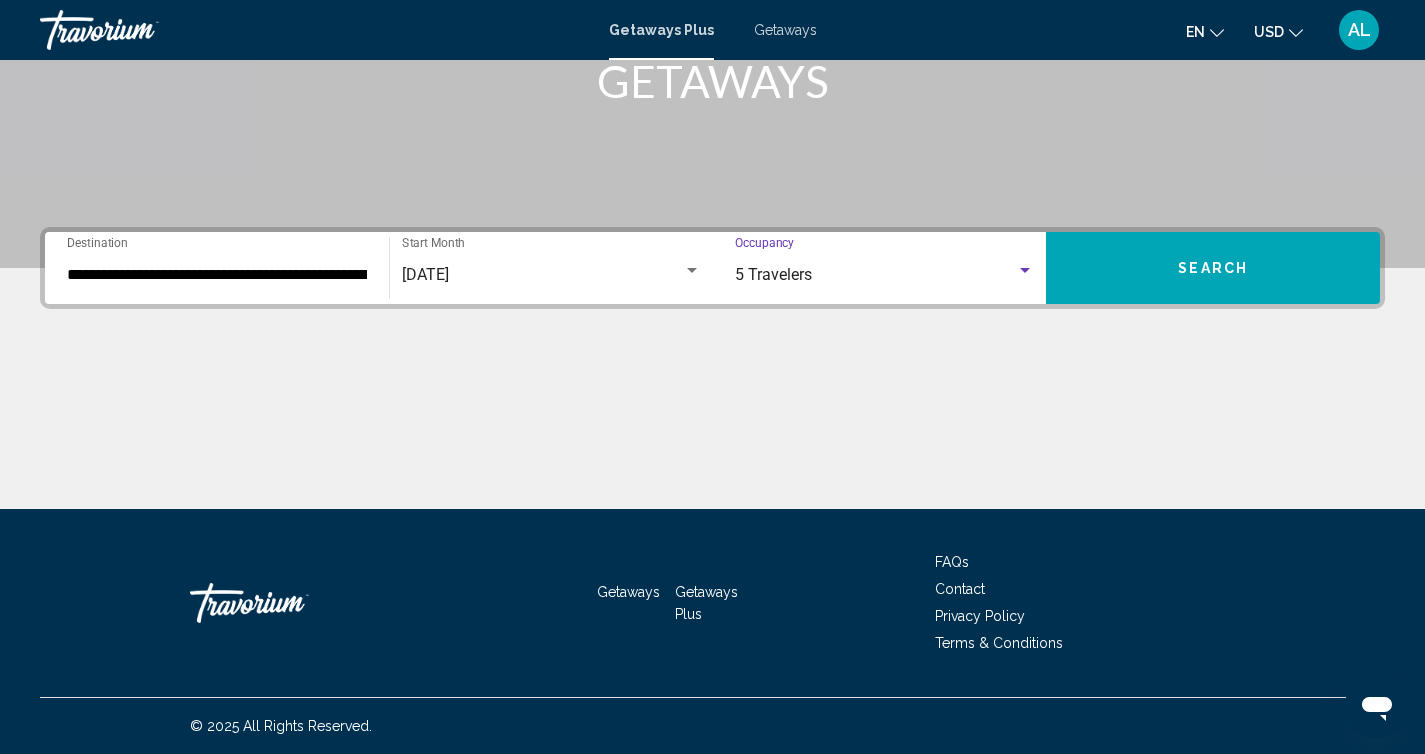 click on "Search" at bounding box center (1213, 268) 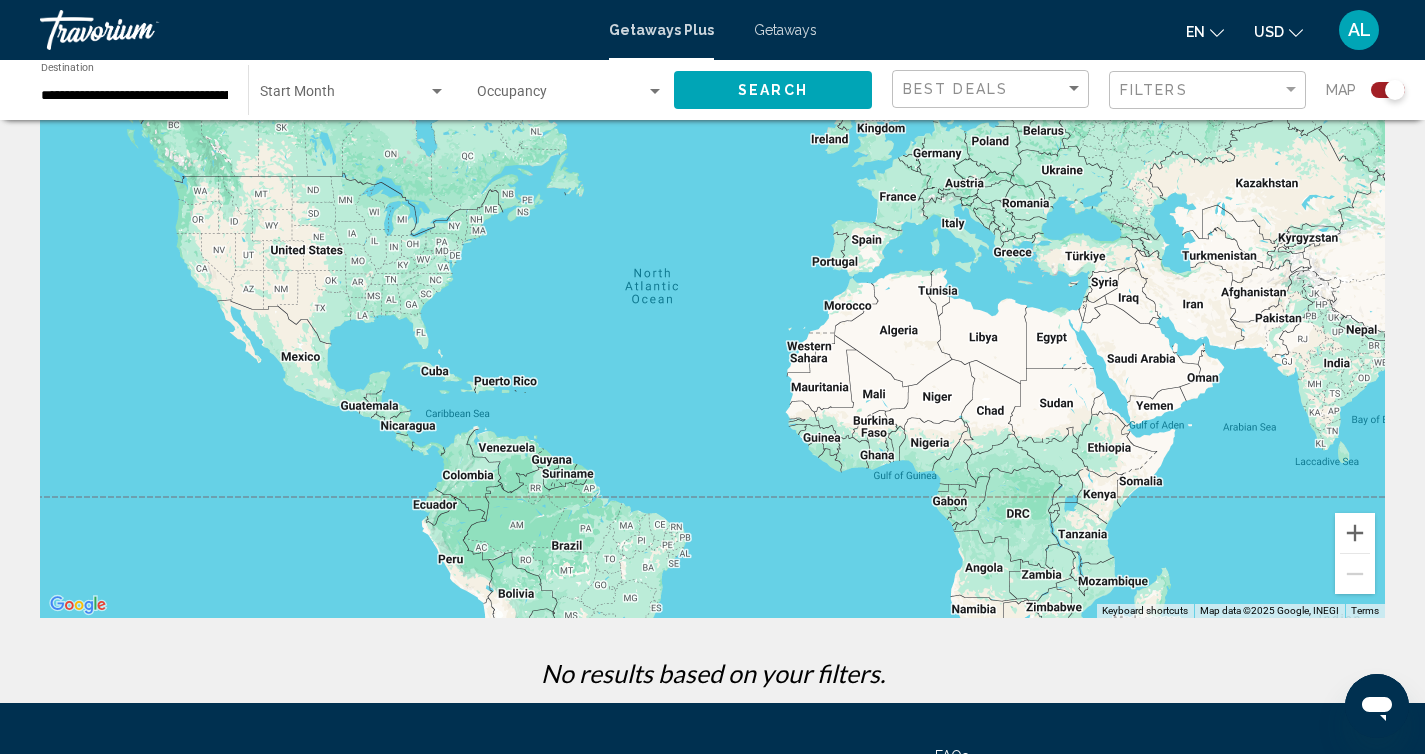 scroll, scrollTop: 0, scrollLeft: 0, axis: both 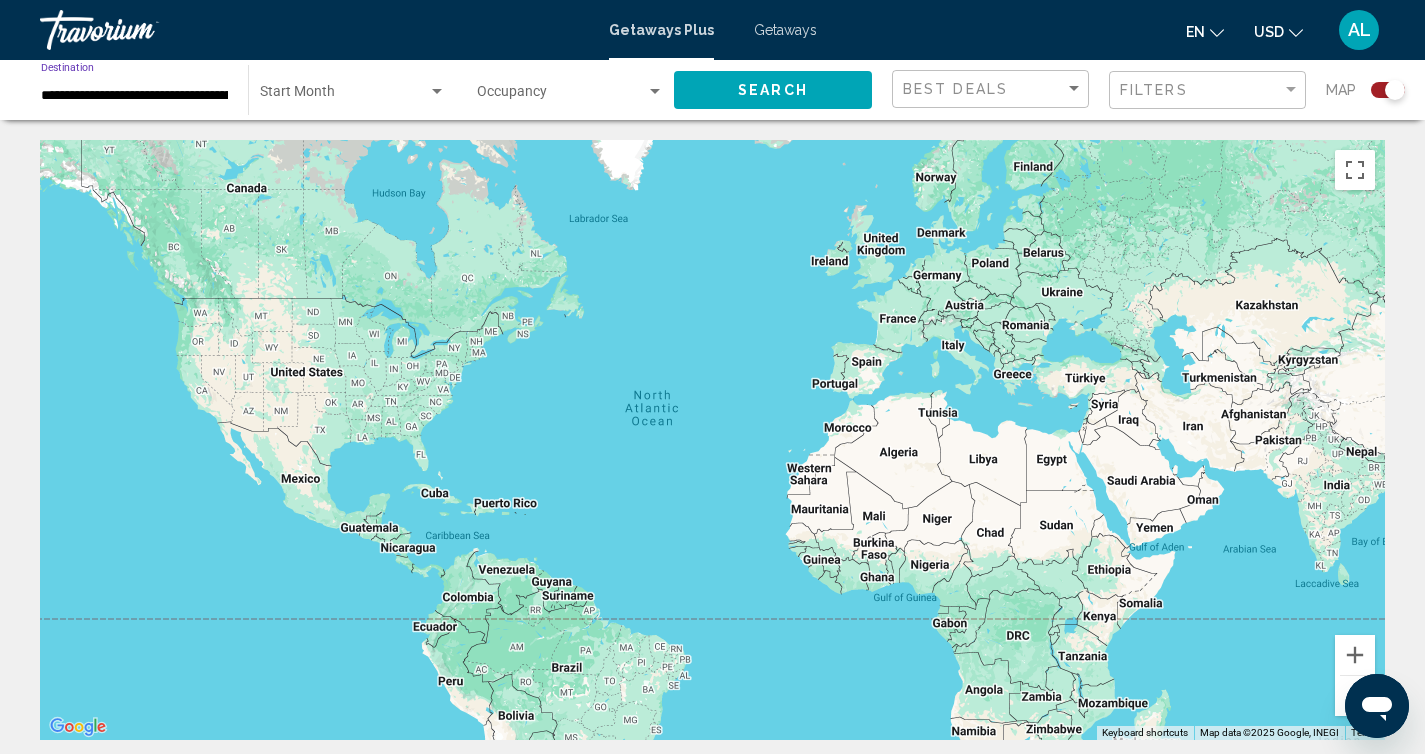 click on "**********" at bounding box center [134, 96] 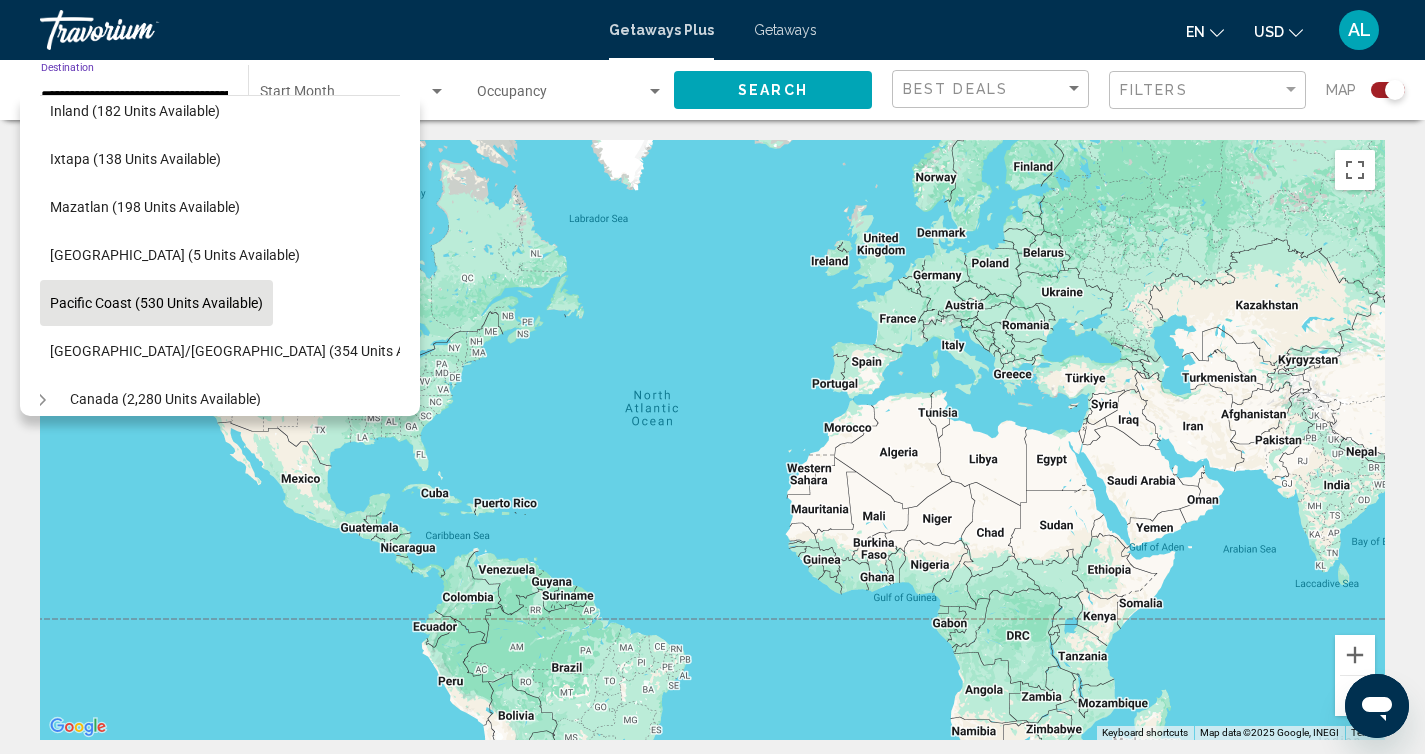 scroll, scrollTop: 397, scrollLeft: 20, axis: both 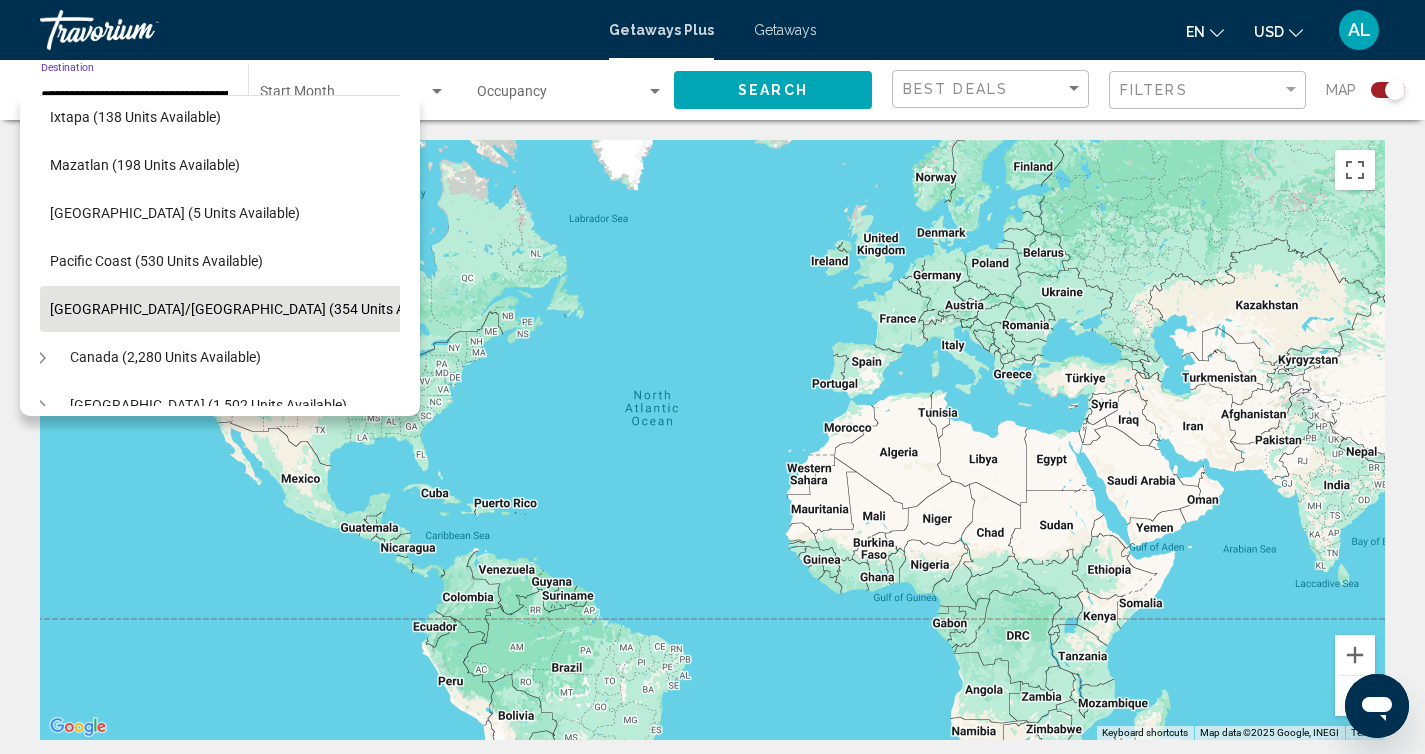 click on "[GEOGRAPHIC_DATA]/[GEOGRAPHIC_DATA] (354 units available)" 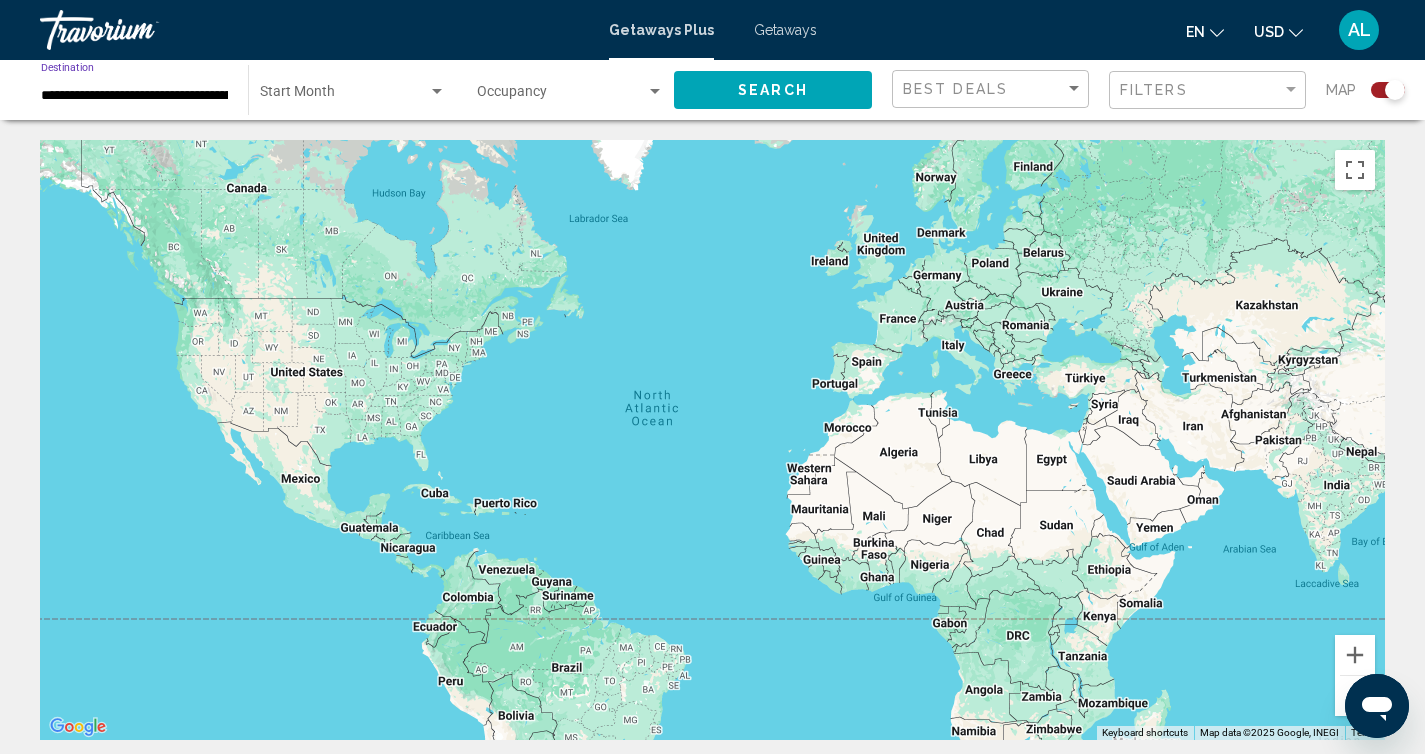 click on "**********" at bounding box center (134, 96) 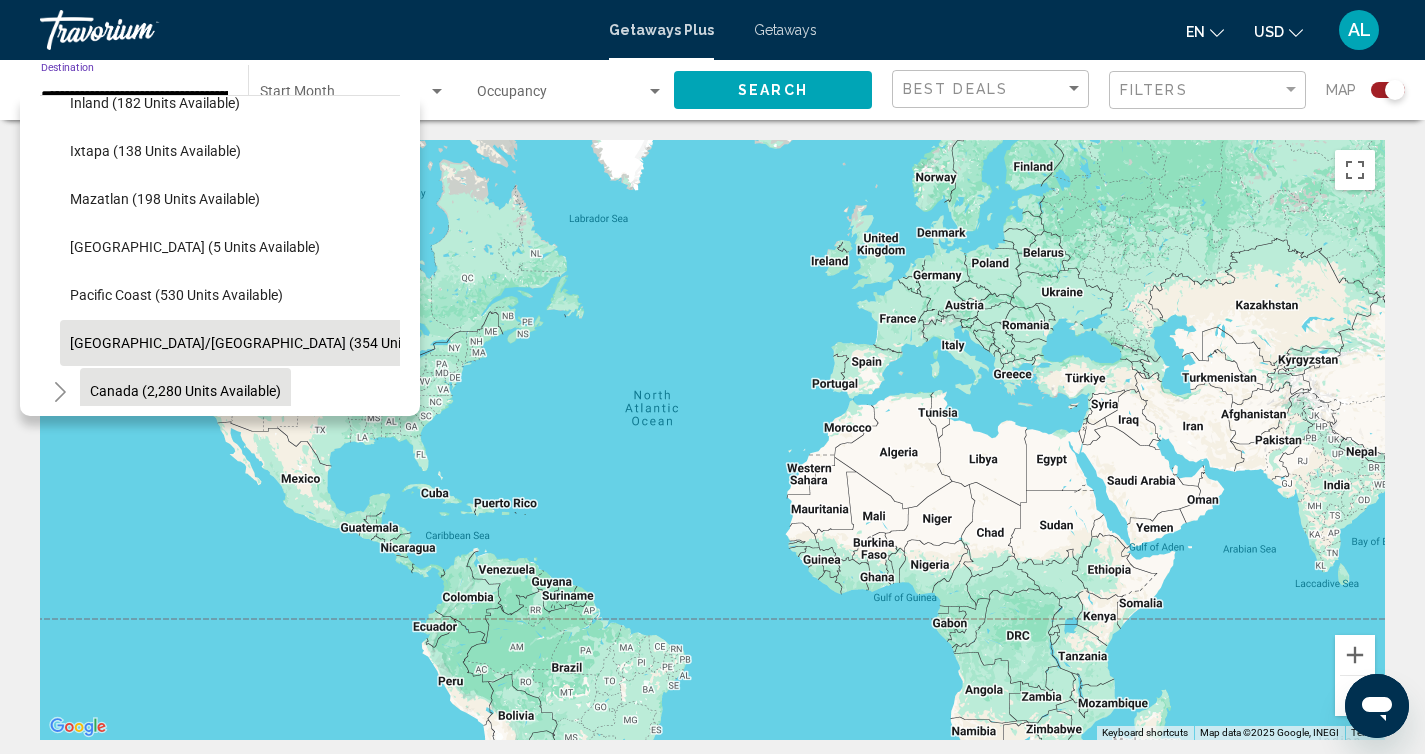 scroll, scrollTop: 345, scrollLeft: 0, axis: vertical 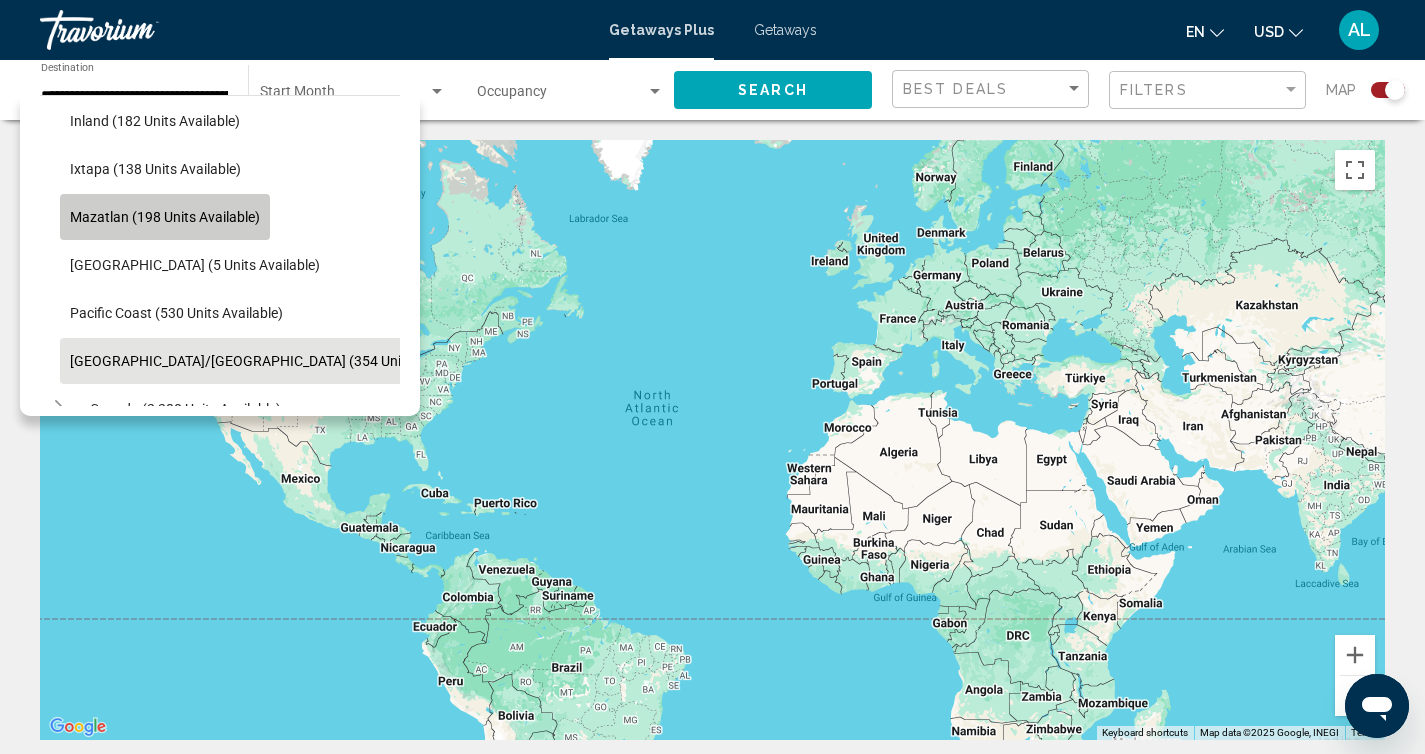 click on "Mazatlan (198 units available)" 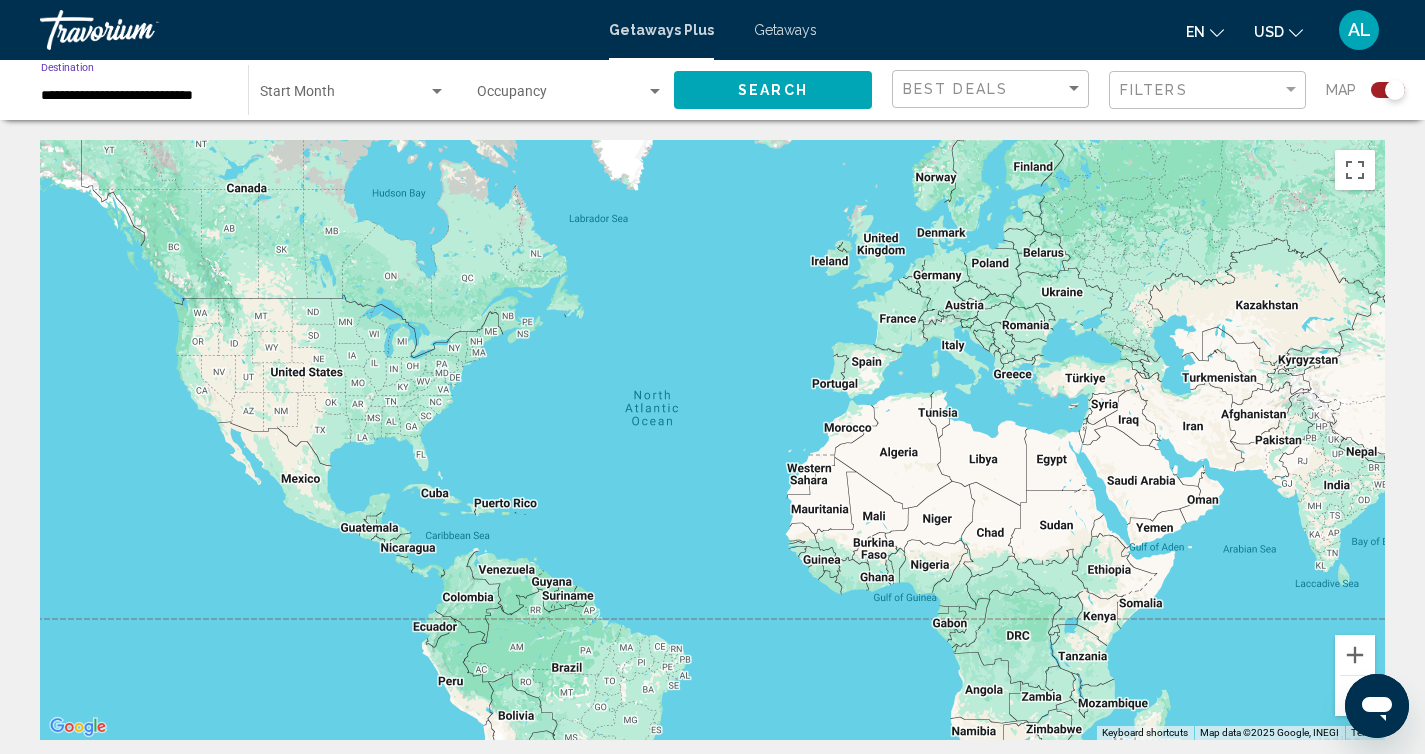 click on "Search" 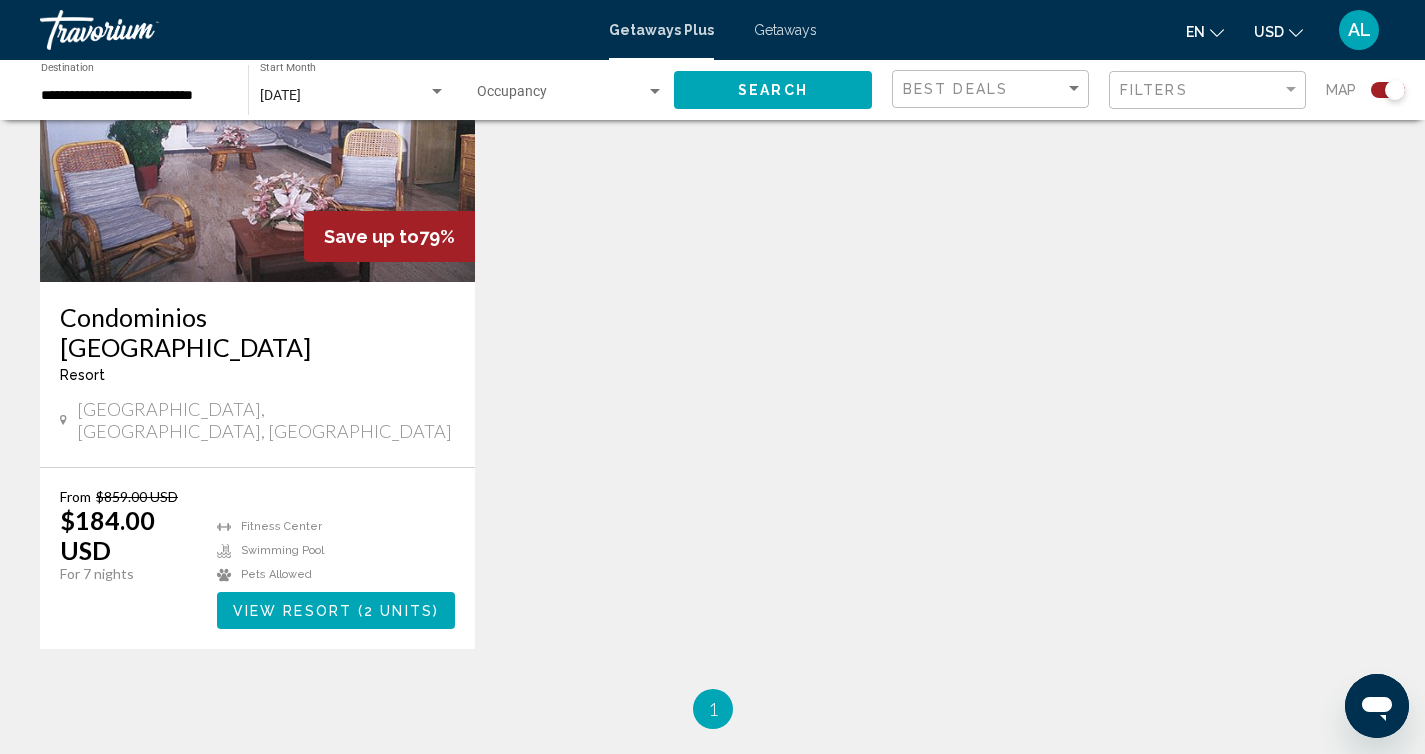 scroll, scrollTop: 736, scrollLeft: 0, axis: vertical 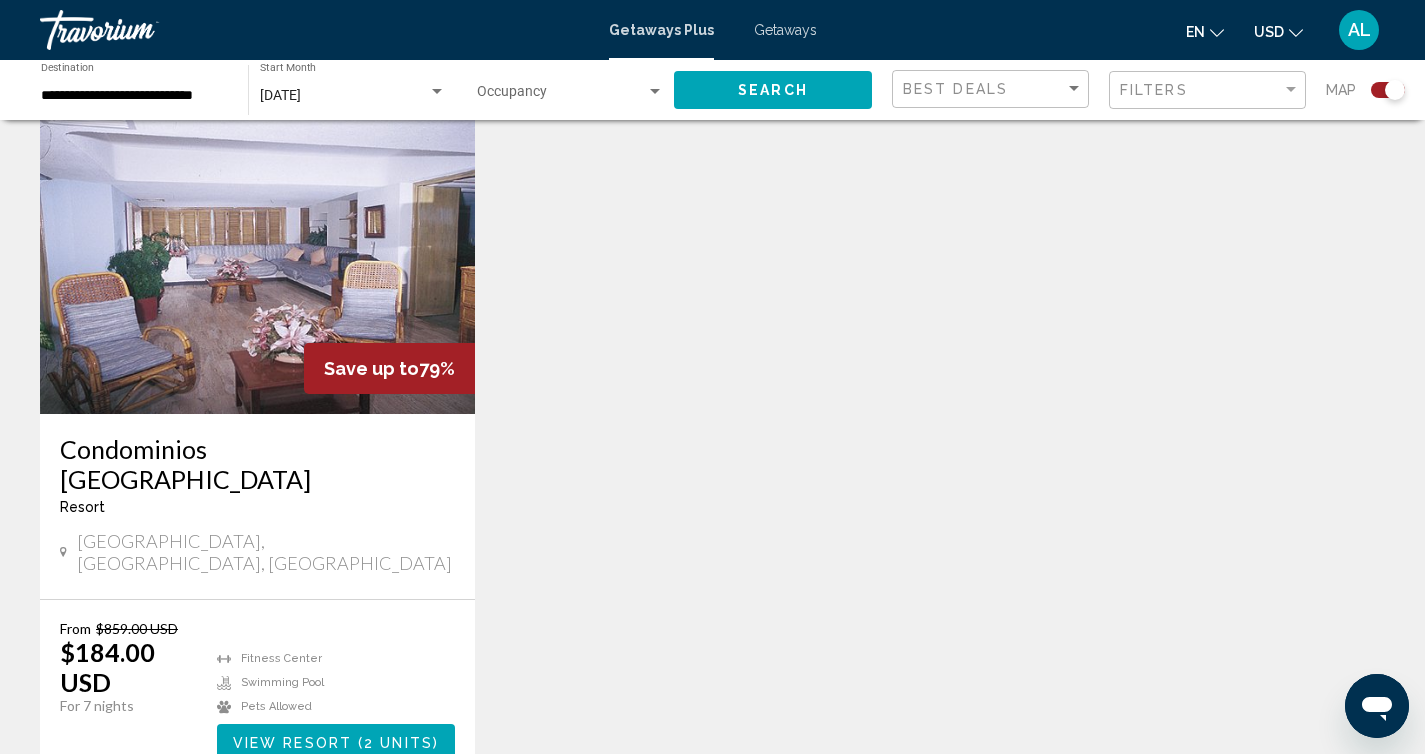 click at bounding box center [257, 254] 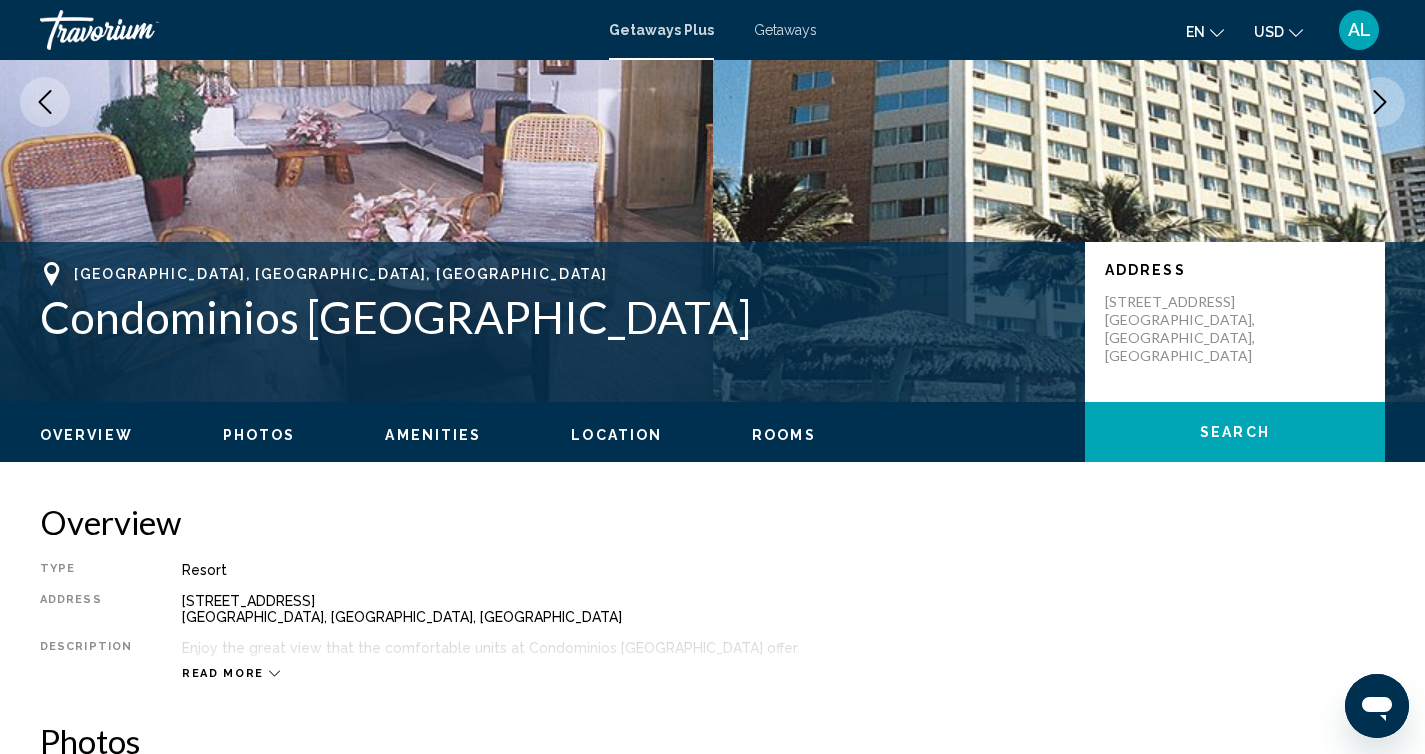 scroll, scrollTop: 235, scrollLeft: 0, axis: vertical 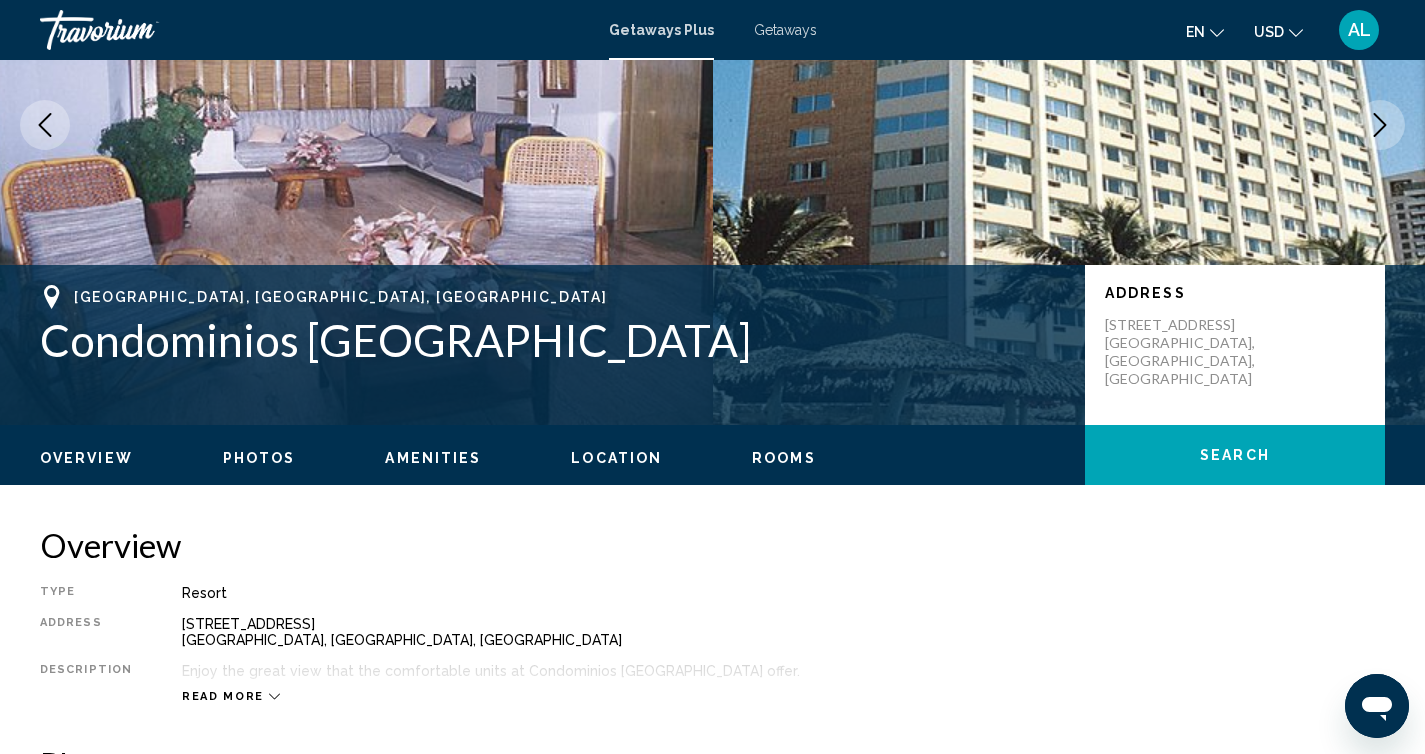 click on "Condominios [GEOGRAPHIC_DATA]" at bounding box center (552, 340) 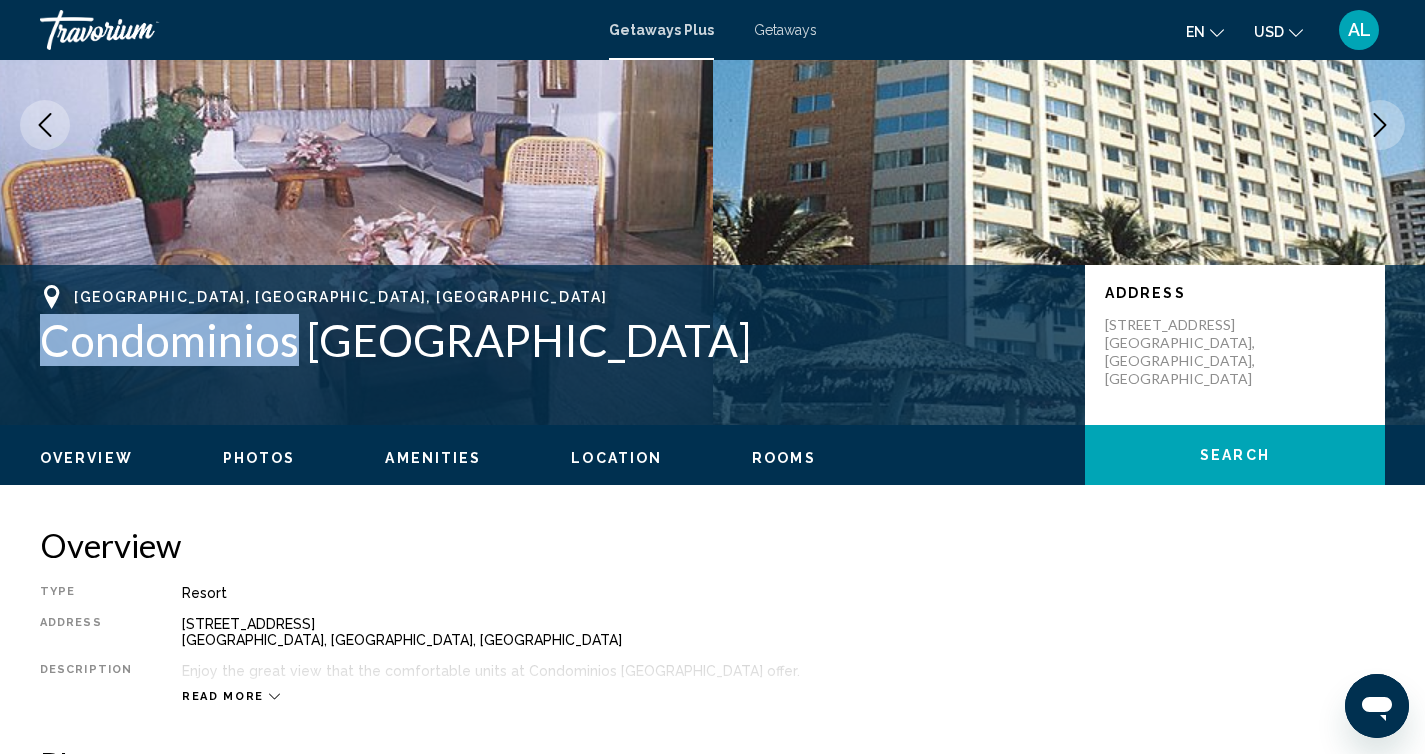 click on "Condominios [GEOGRAPHIC_DATA]" at bounding box center [552, 340] 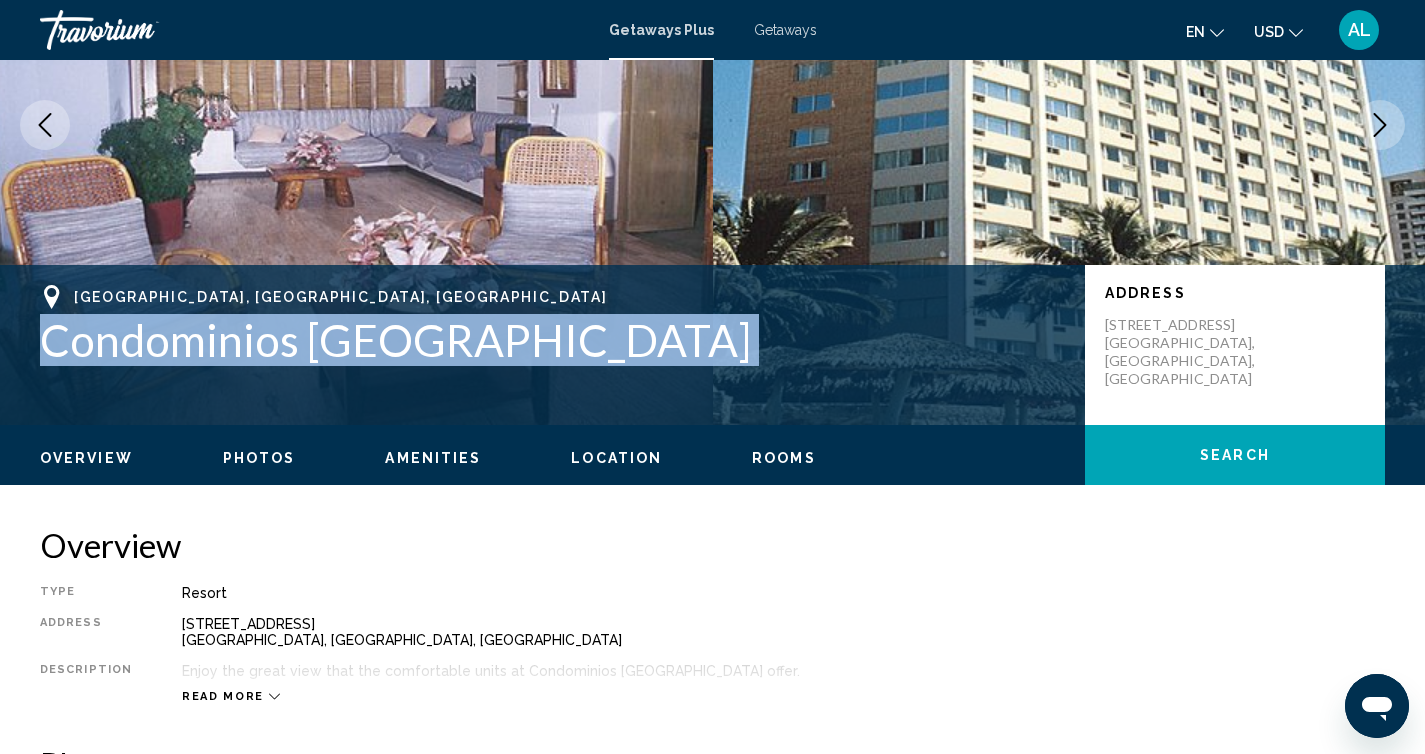 click on "Condominios [GEOGRAPHIC_DATA]" at bounding box center (552, 340) 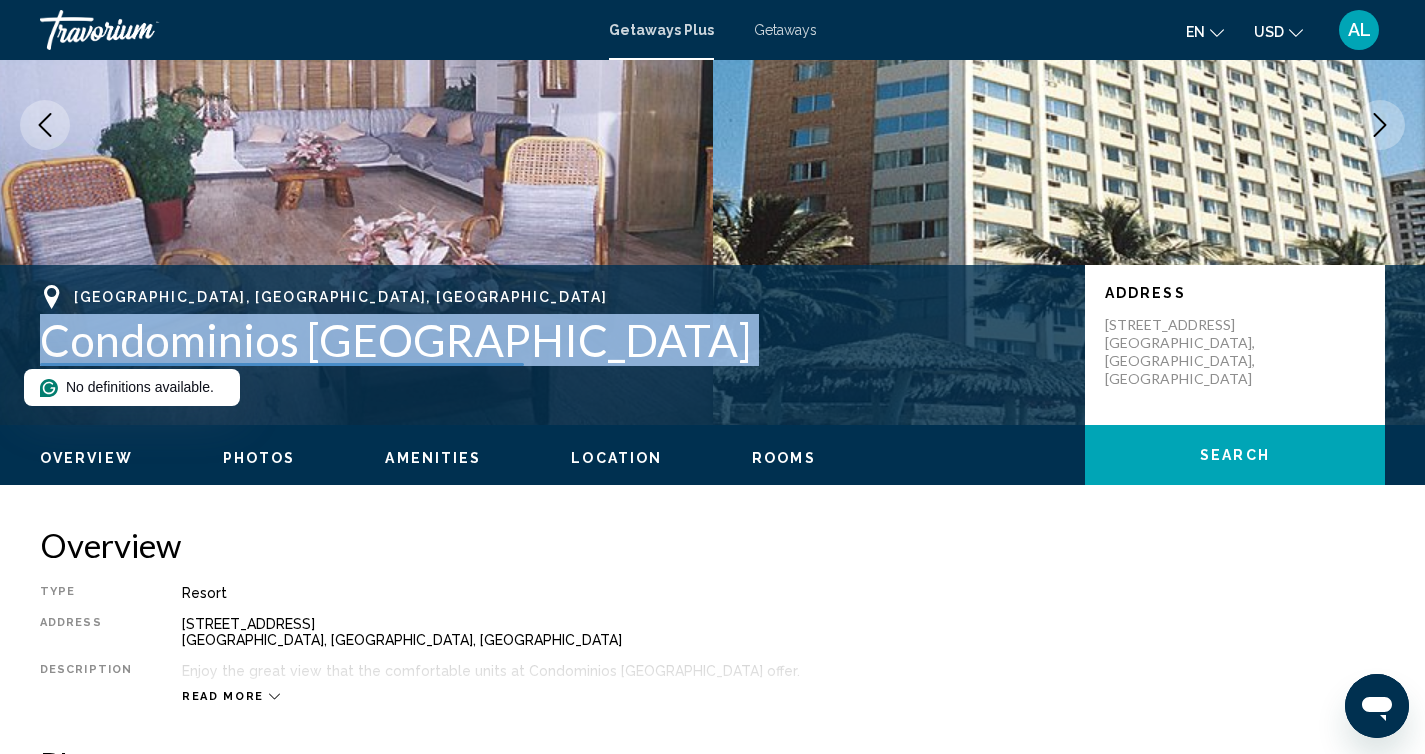 copy on "Condominios [GEOGRAPHIC_DATA]" 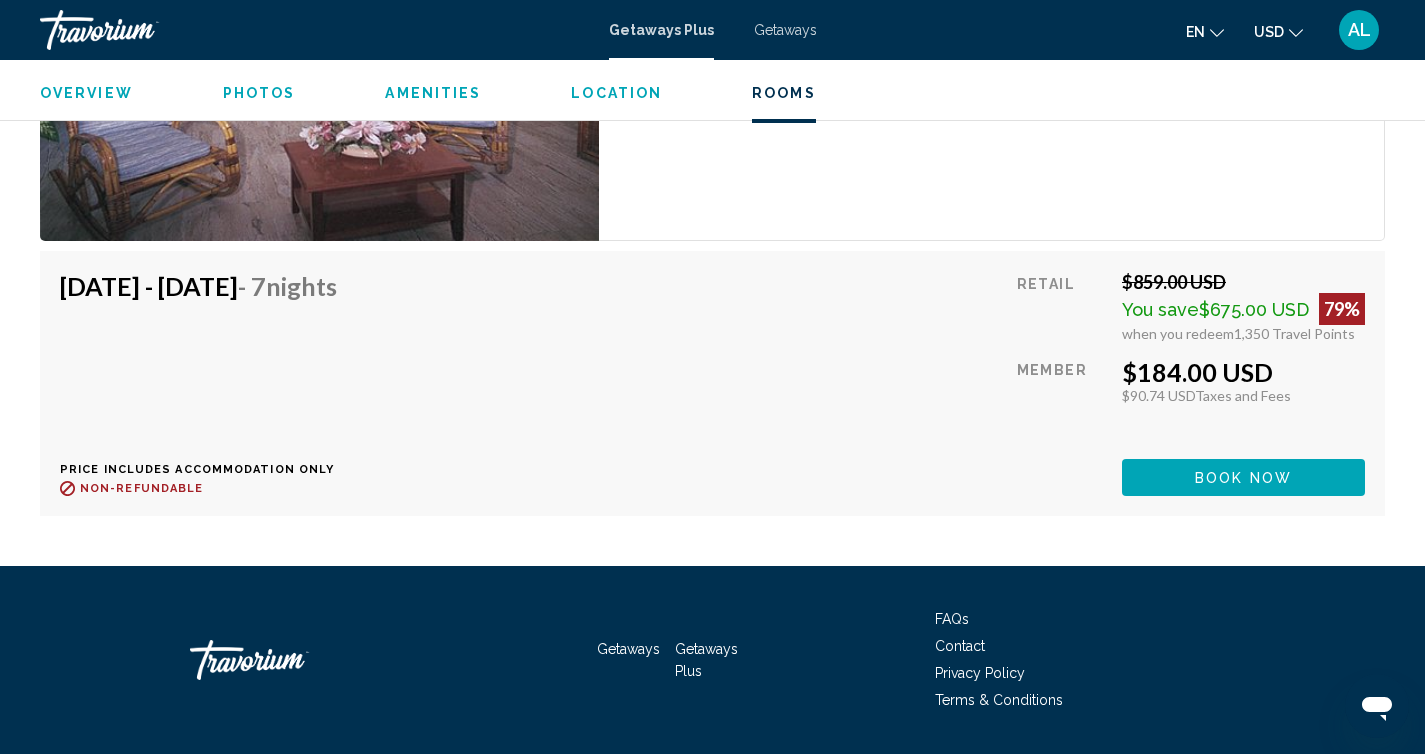 scroll, scrollTop: 3184, scrollLeft: 0, axis: vertical 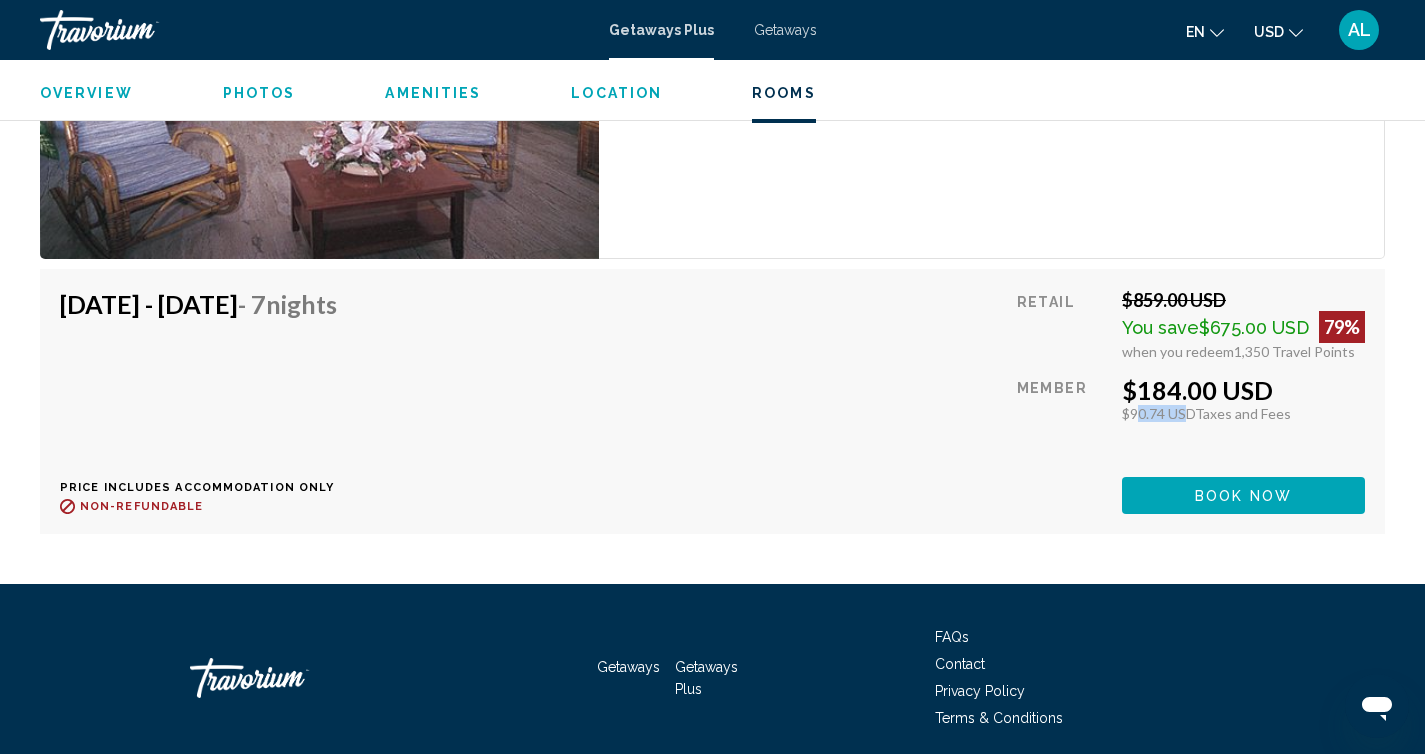 drag, startPoint x: 1127, startPoint y: 415, endPoint x: 1173, endPoint y: 416, distance: 46.010868 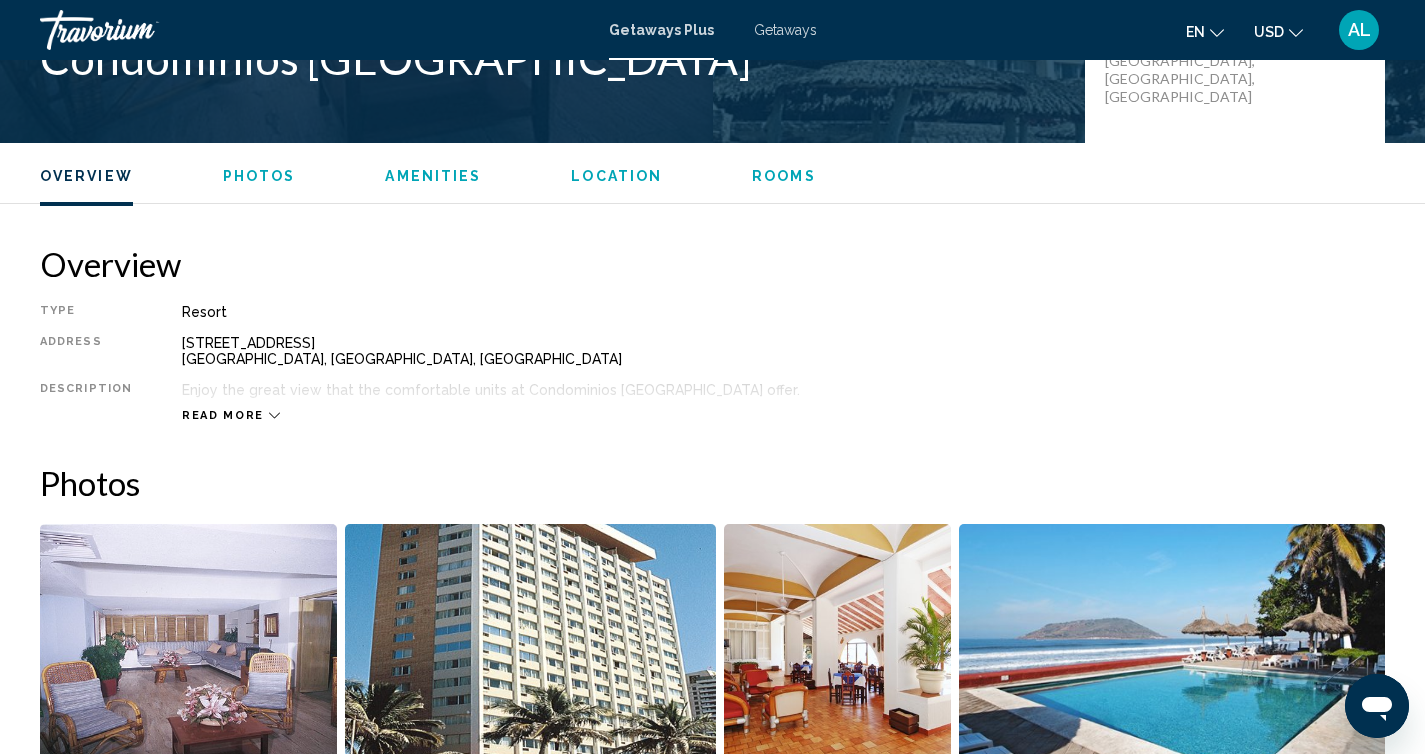 scroll, scrollTop: 0, scrollLeft: 0, axis: both 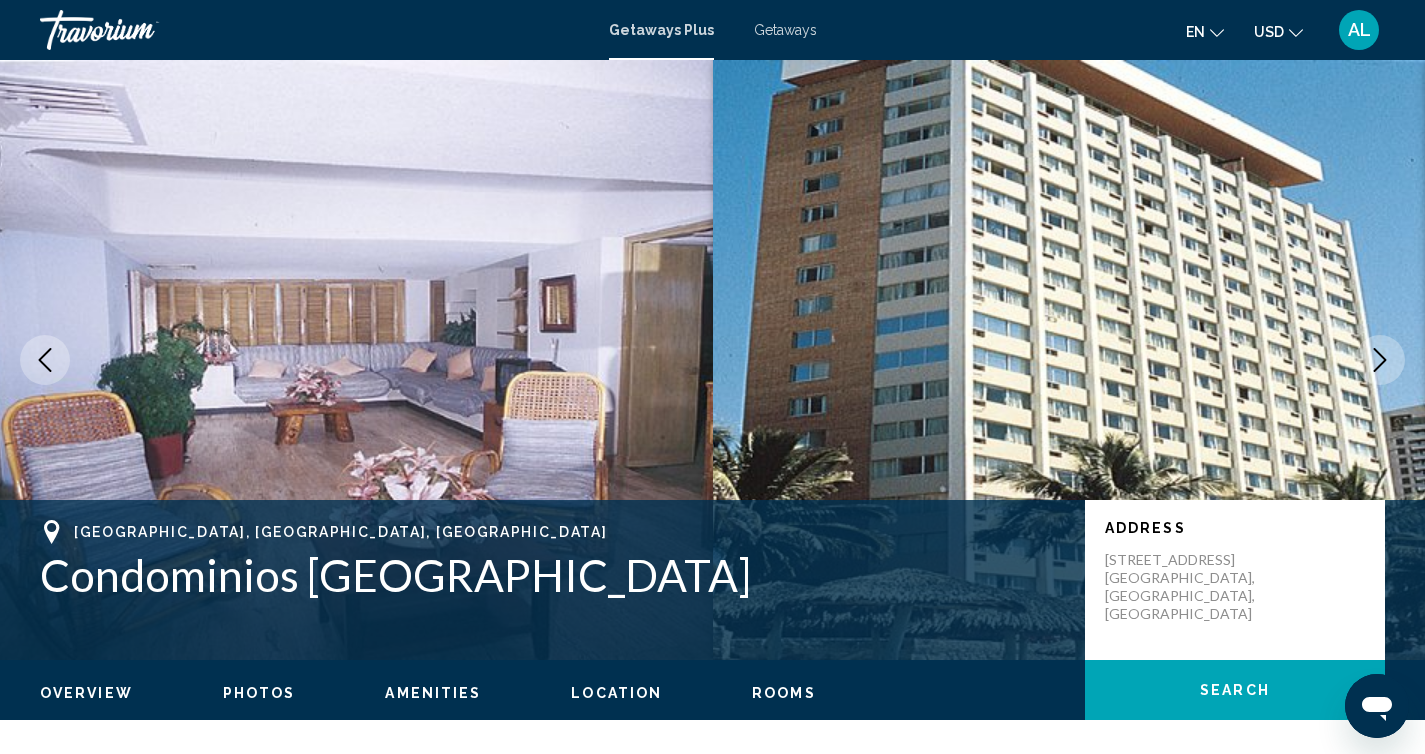 click on "Getaways Plus" at bounding box center (661, 30) 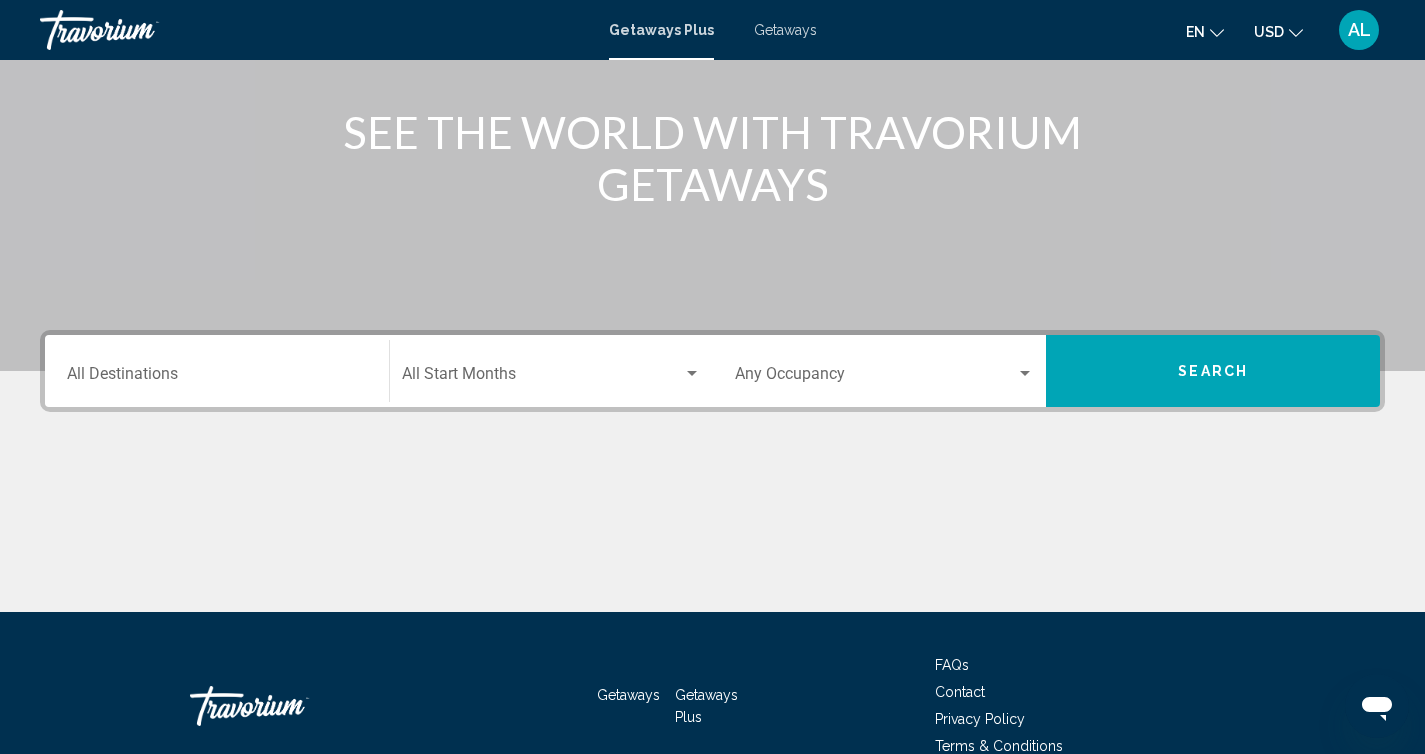 click at bounding box center (876, 378) 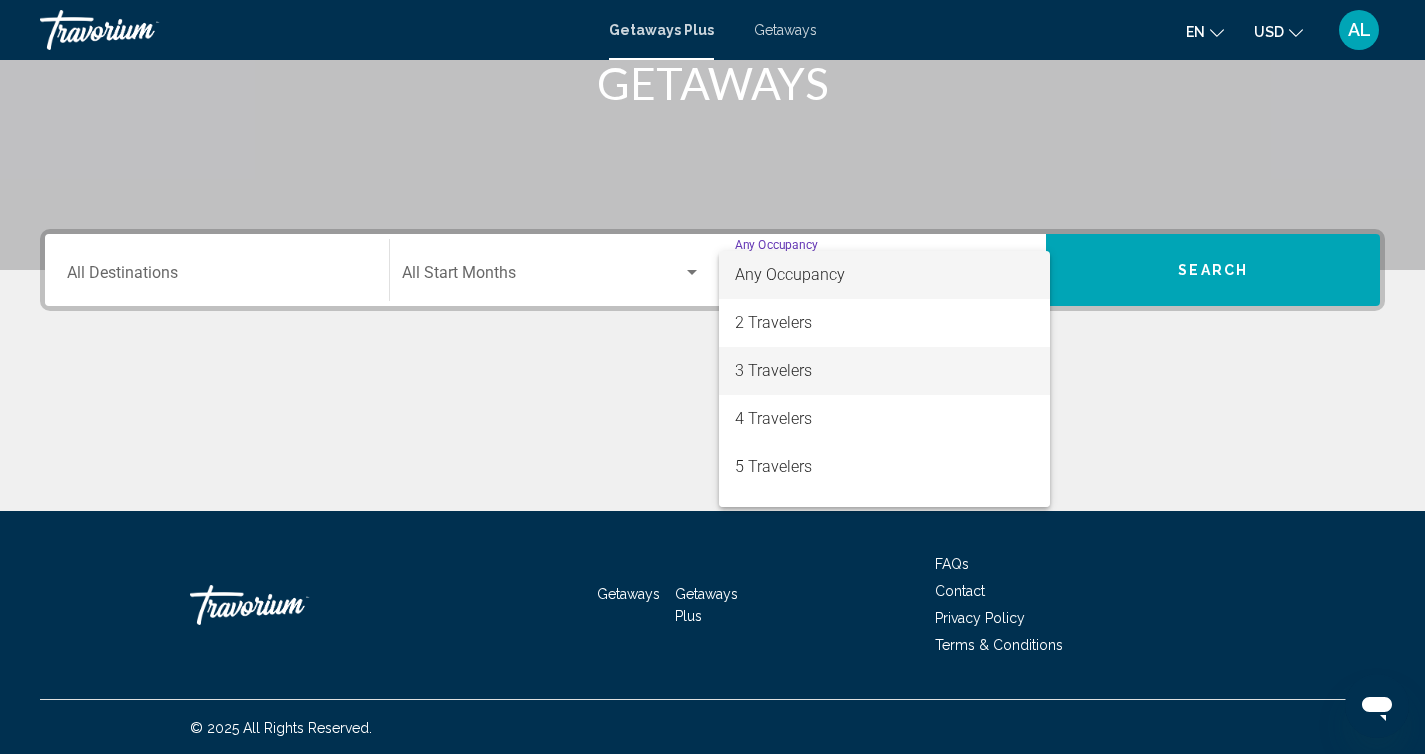 scroll, scrollTop: 332, scrollLeft: 0, axis: vertical 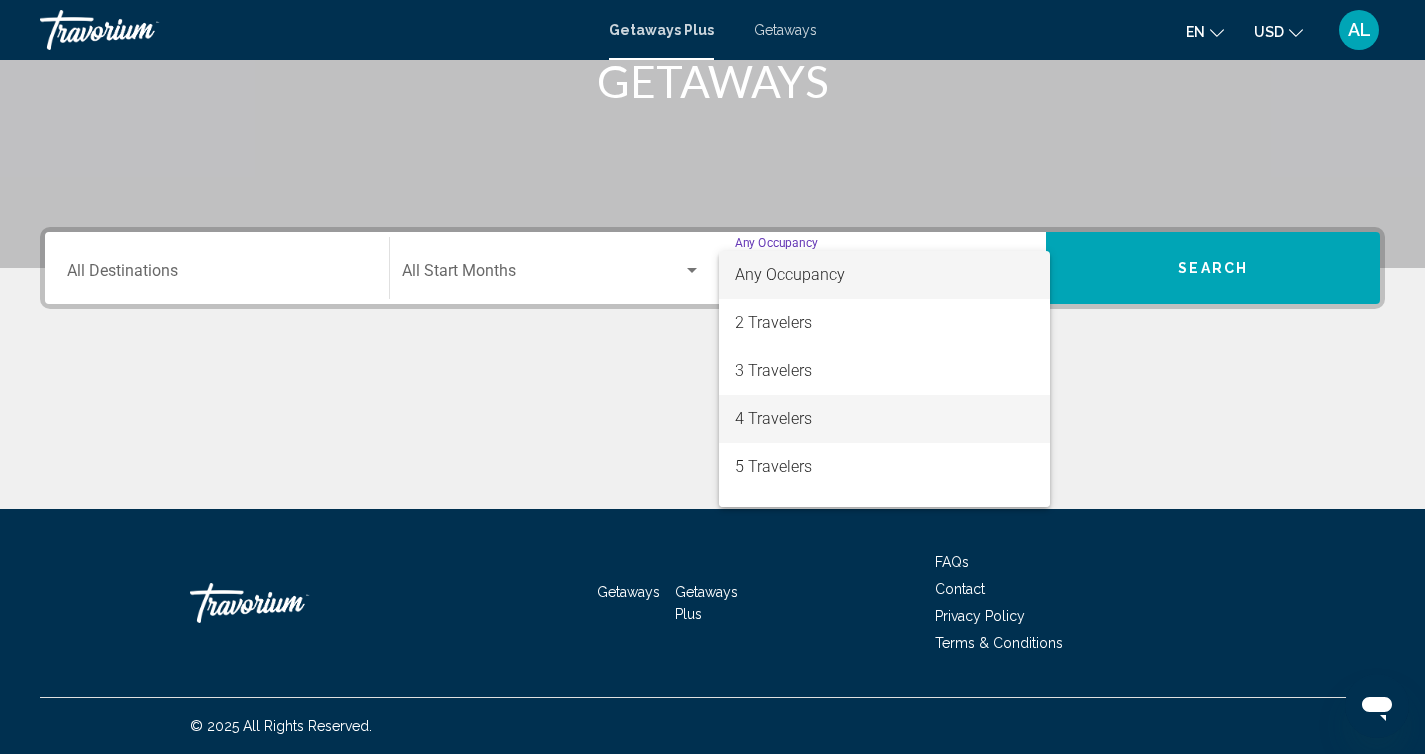 click on "4 Travelers" at bounding box center [885, 419] 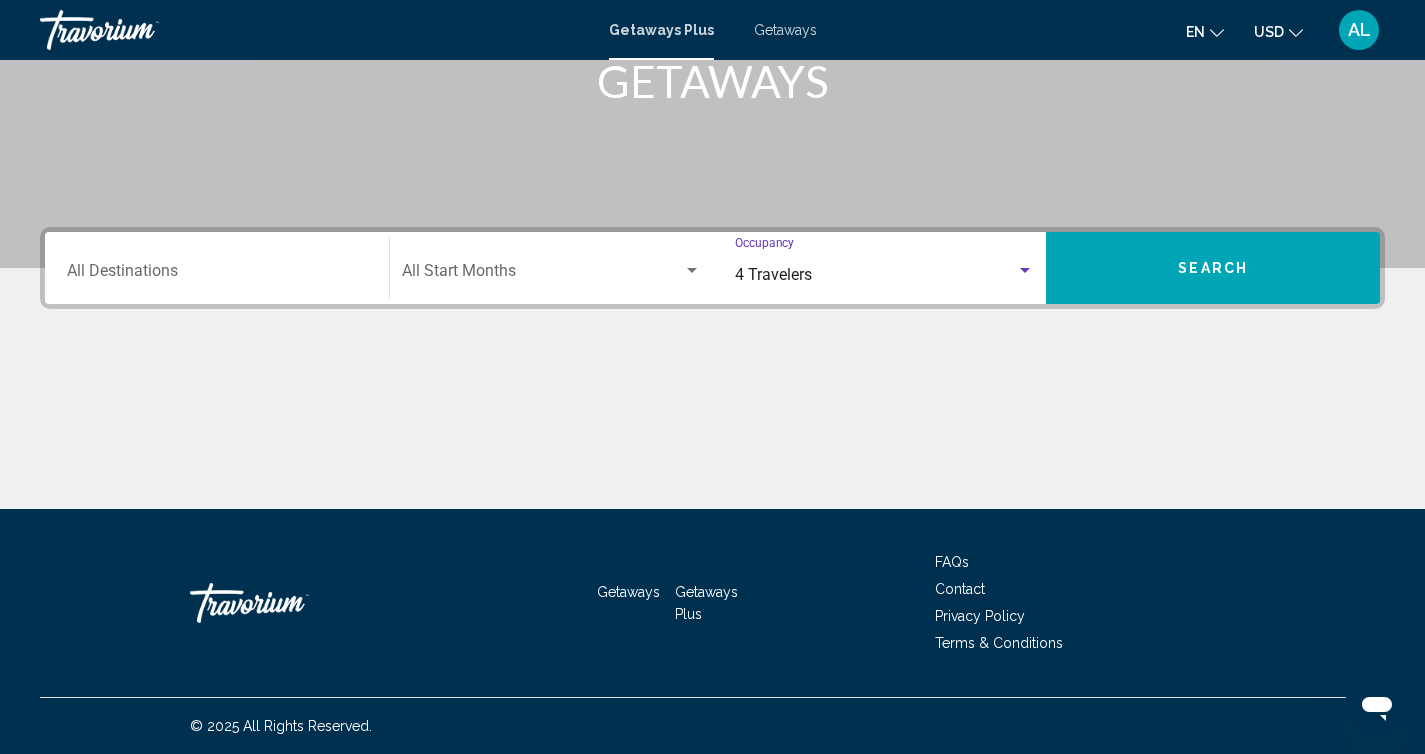 click on "Destination All Destinations" at bounding box center [217, 275] 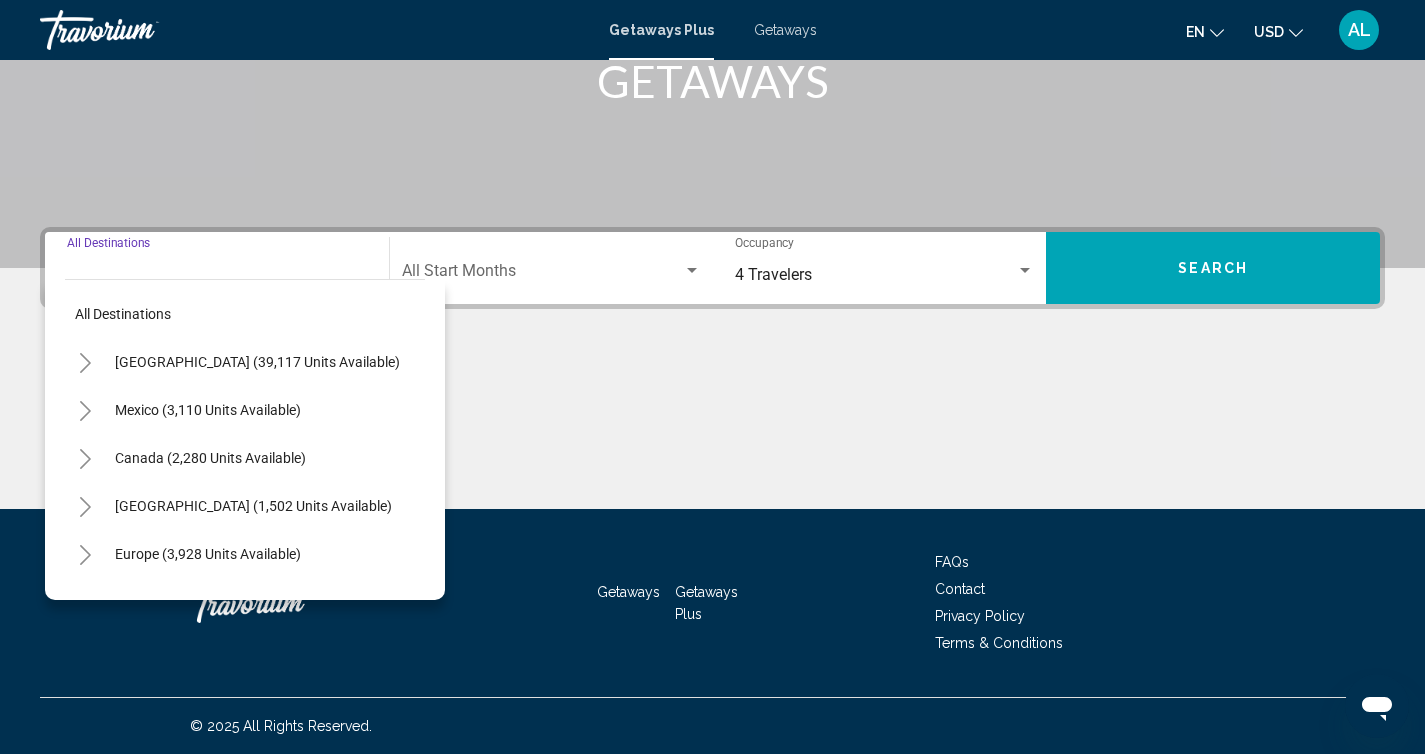 click 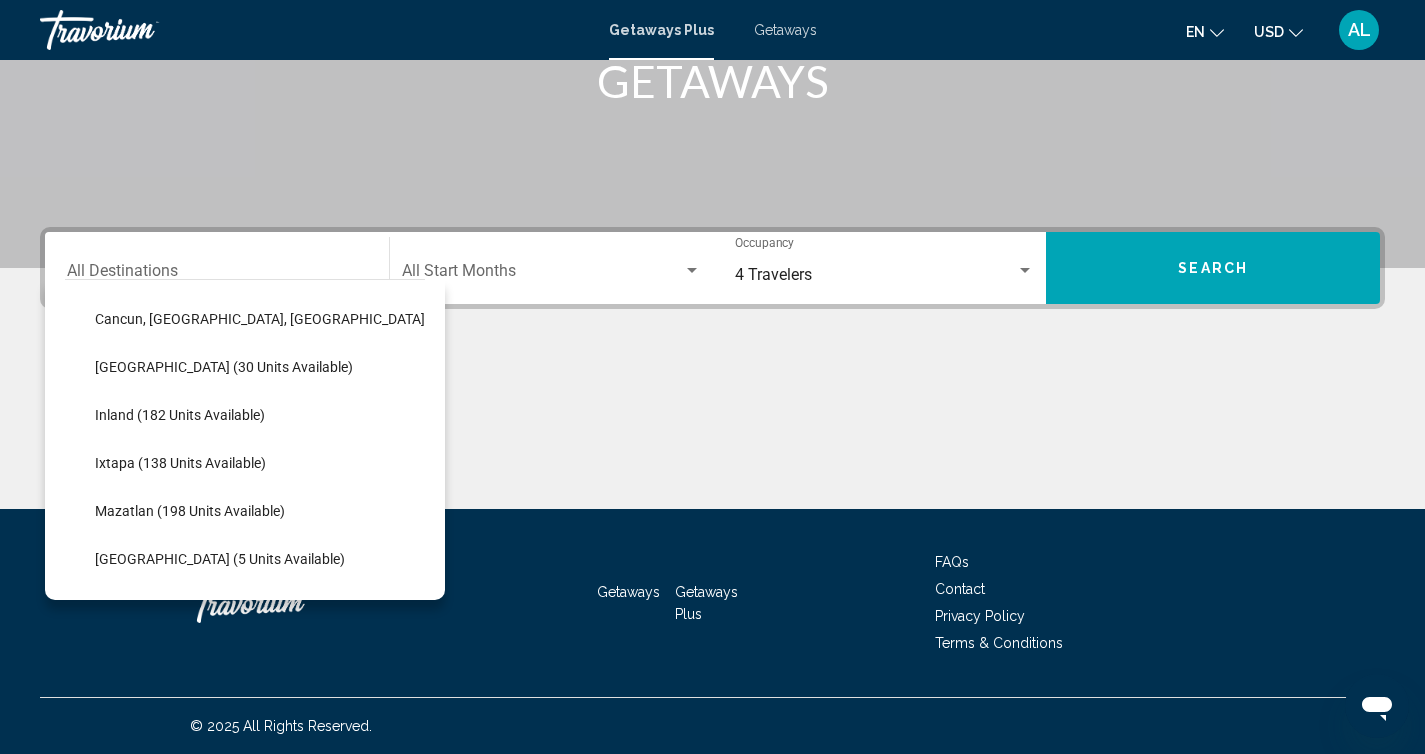 scroll, scrollTop: 236, scrollLeft: 0, axis: vertical 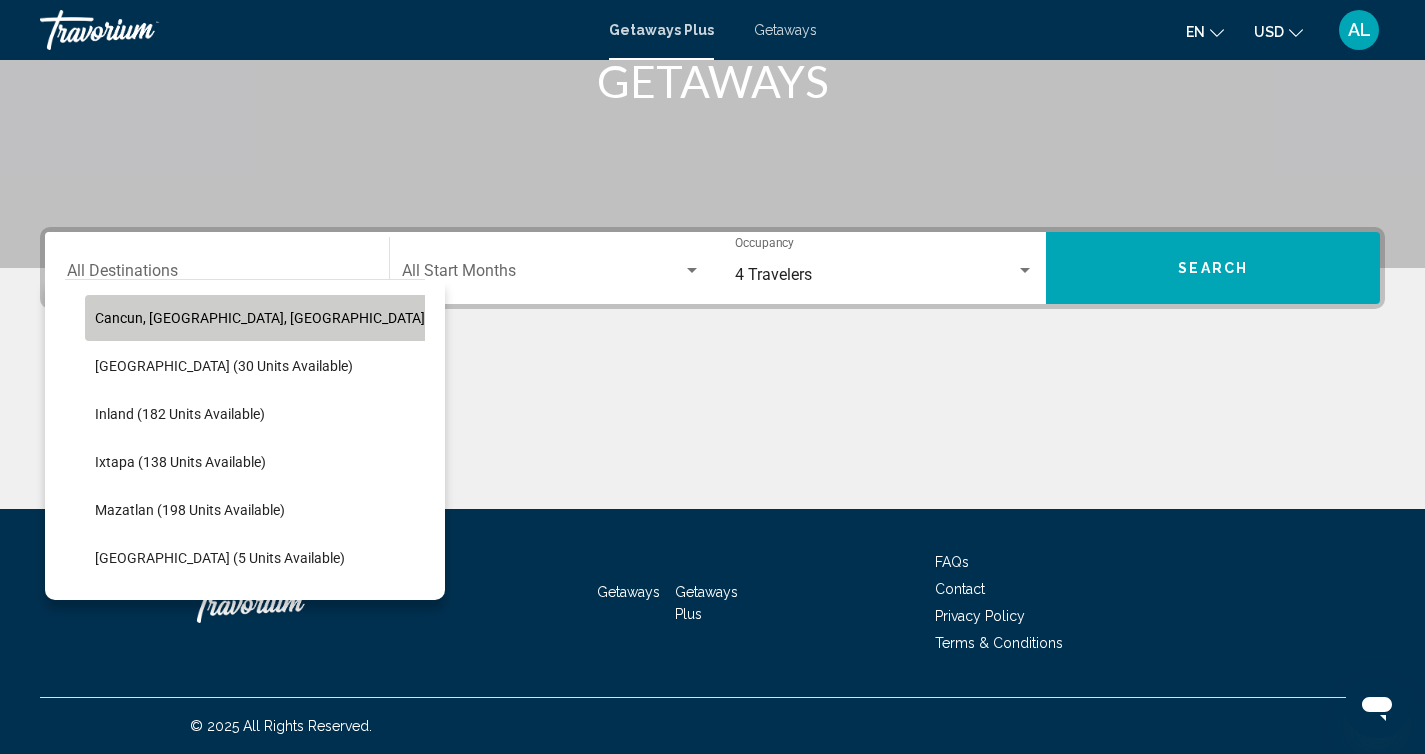 click on "Cancun, [GEOGRAPHIC_DATA], [GEOGRAPHIC_DATA] (424 units available)" 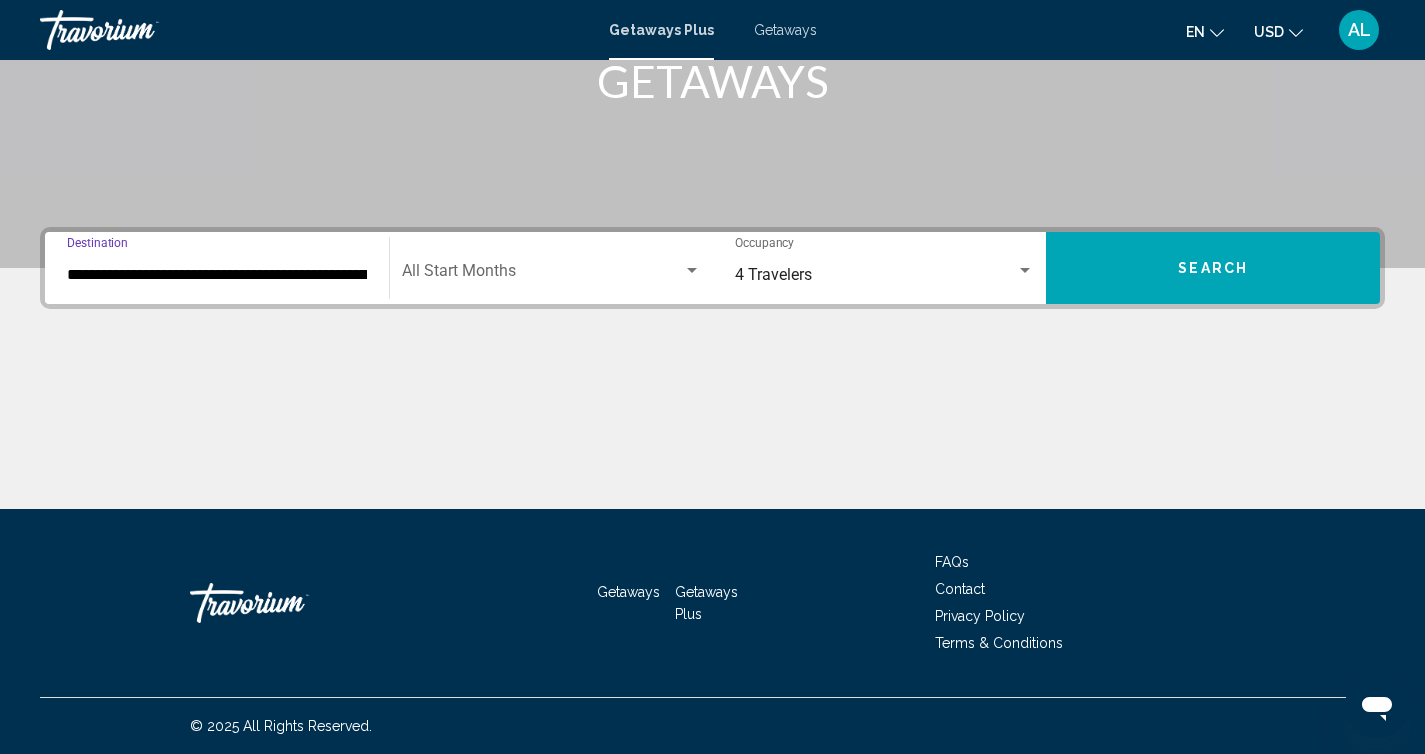 click at bounding box center (542, 275) 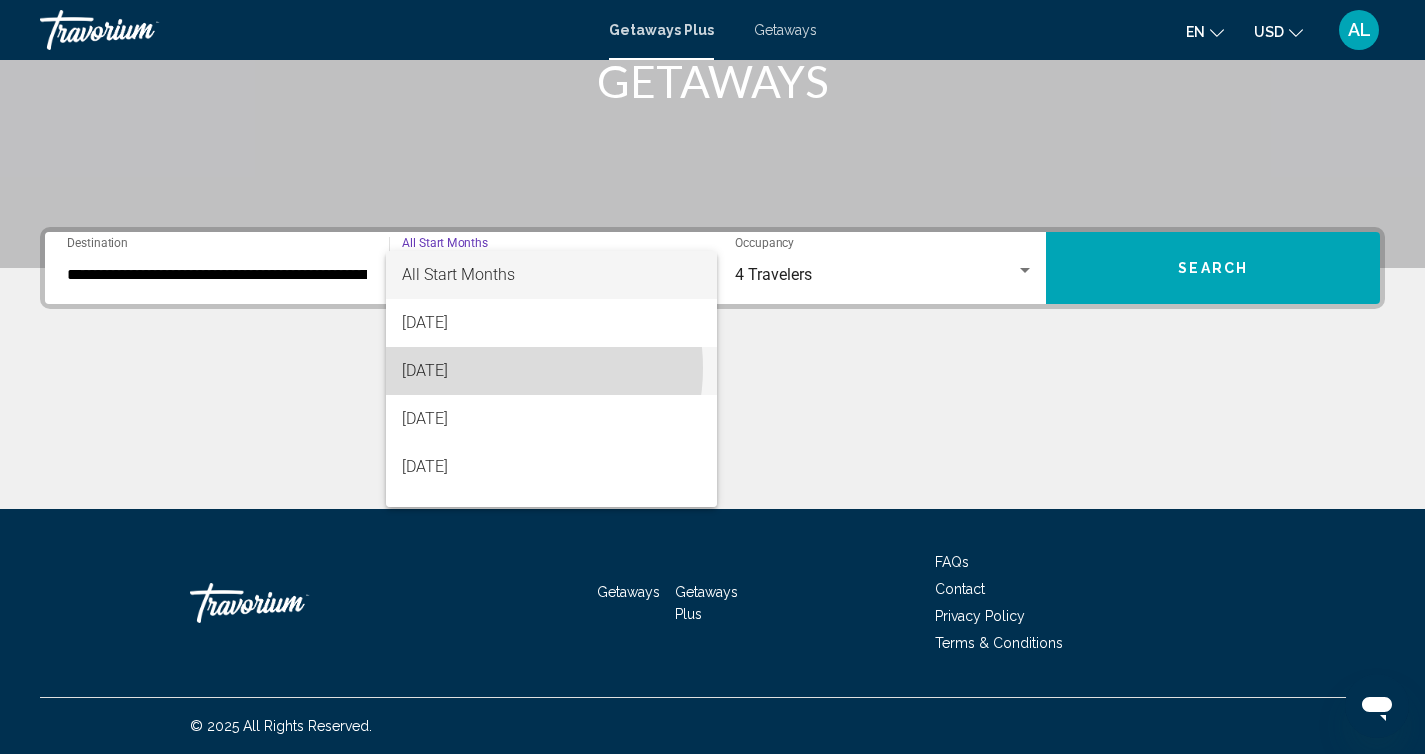 click on "[DATE]" at bounding box center (551, 371) 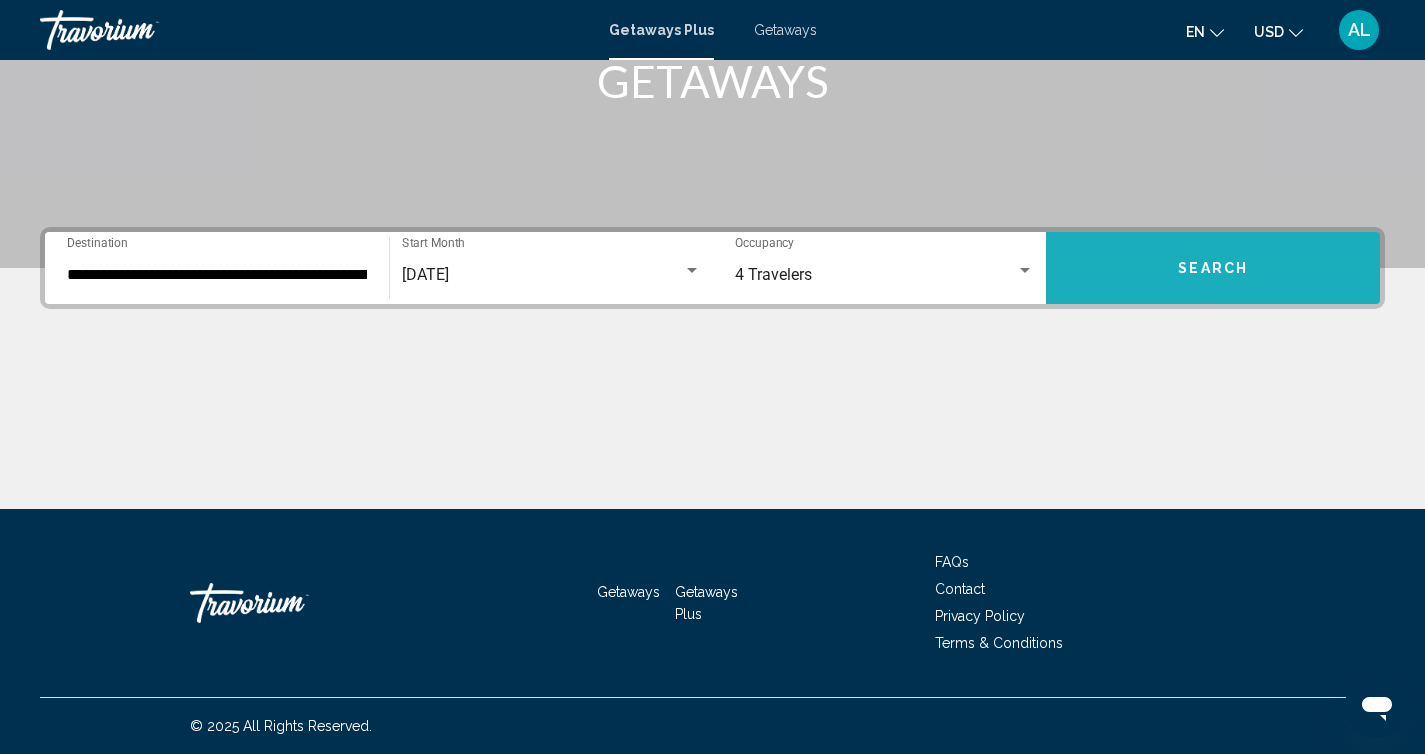 click on "Search" at bounding box center [1213, 269] 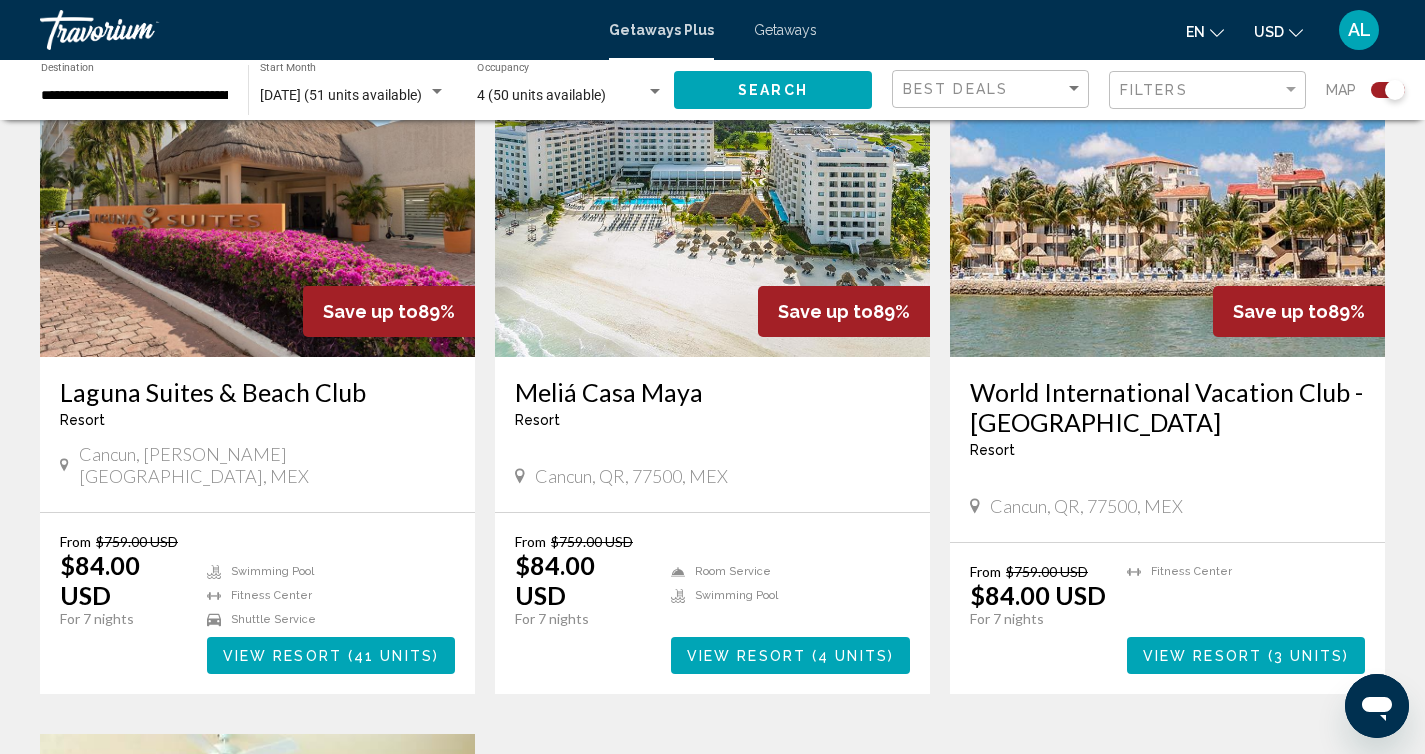 scroll, scrollTop: 797, scrollLeft: 0, axis: vertical 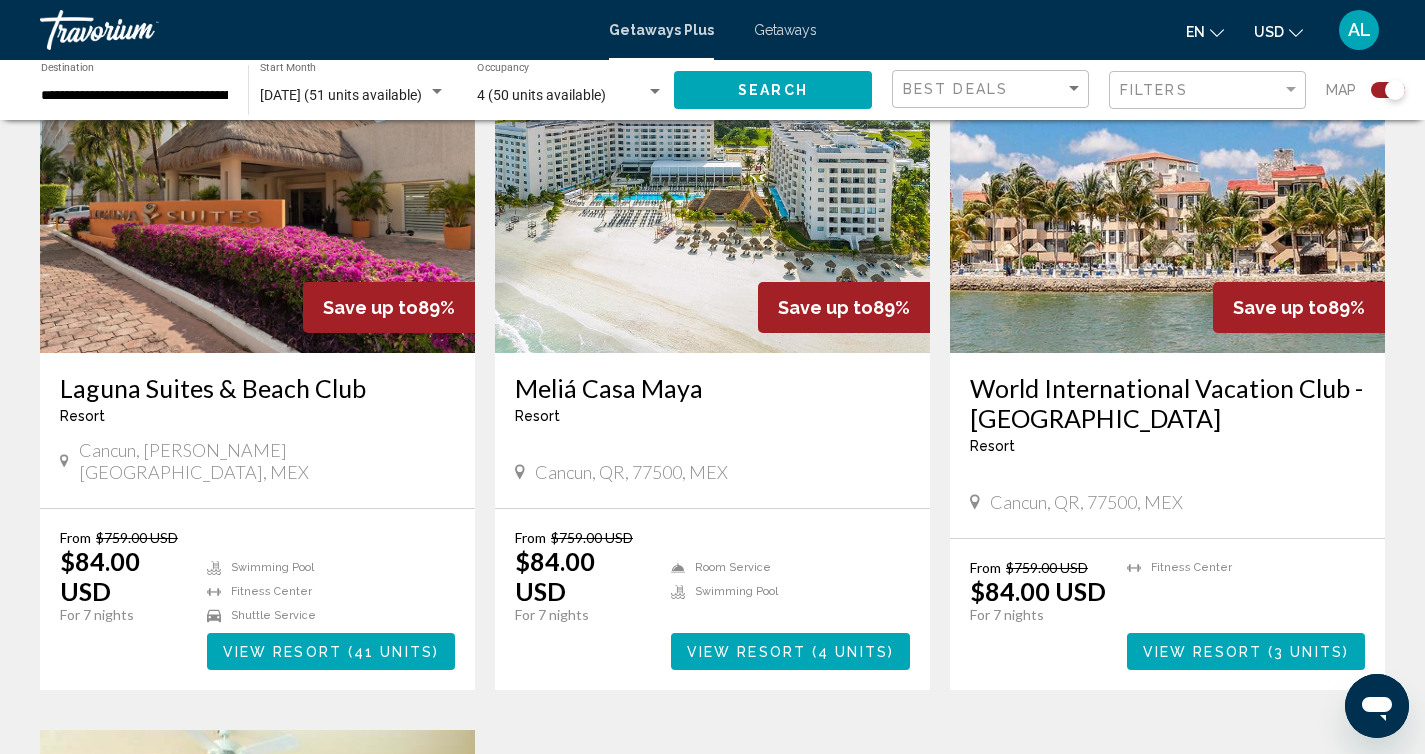 click on "Meliá Casa Maya" at bounding box center (712, 388) 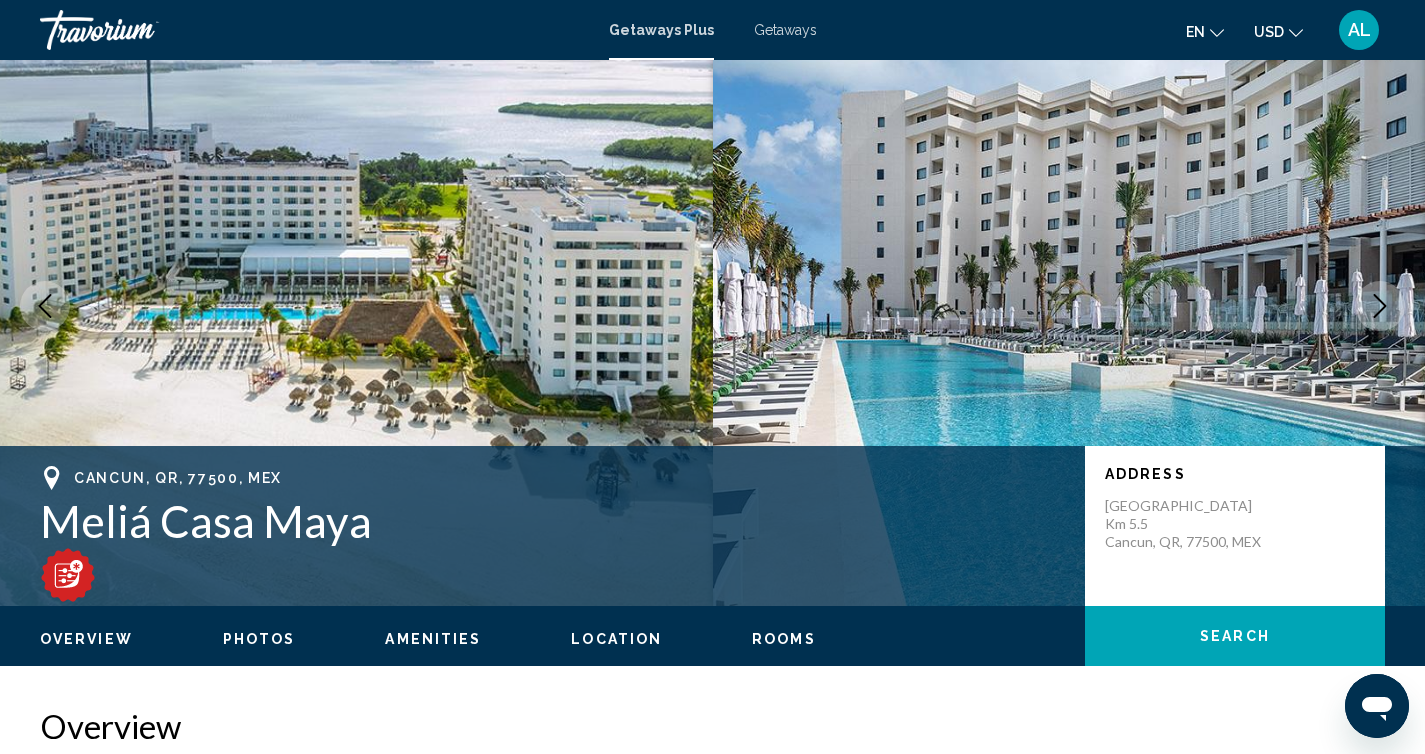 scroll, scrollTop: 66, scrollLeft: 0, axis: vertical 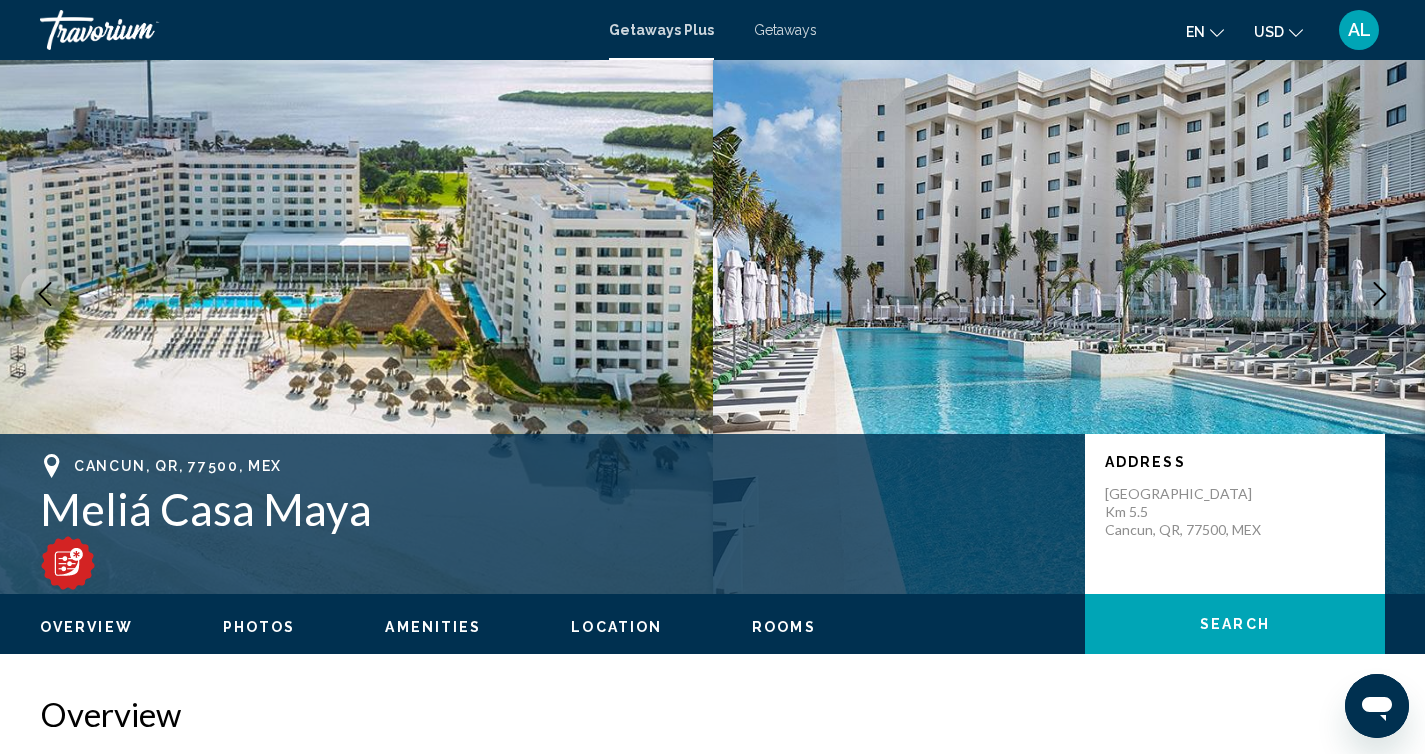 click on "Meliá Casa Maya" at bounding box center [552, 509] 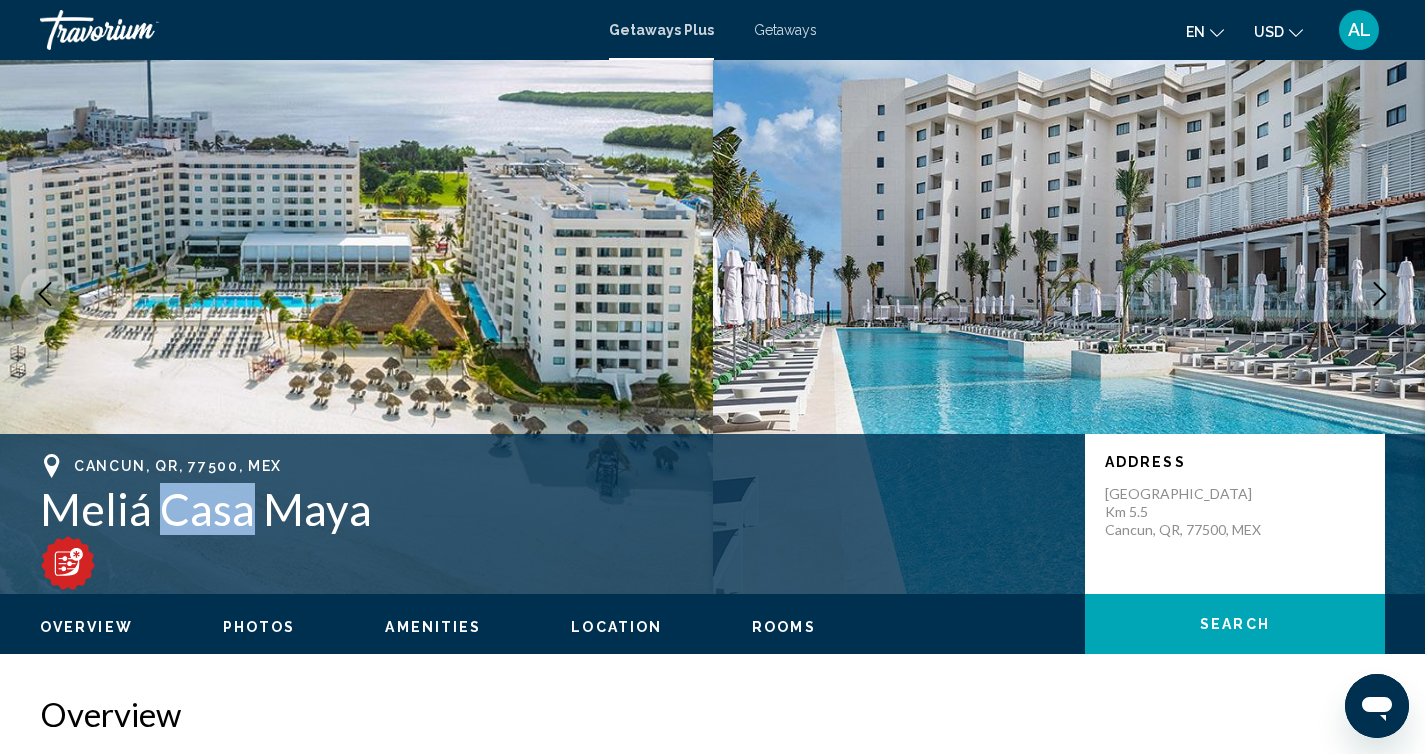 click on "Meliá Casa Maya" at bounding box center (552, 509) 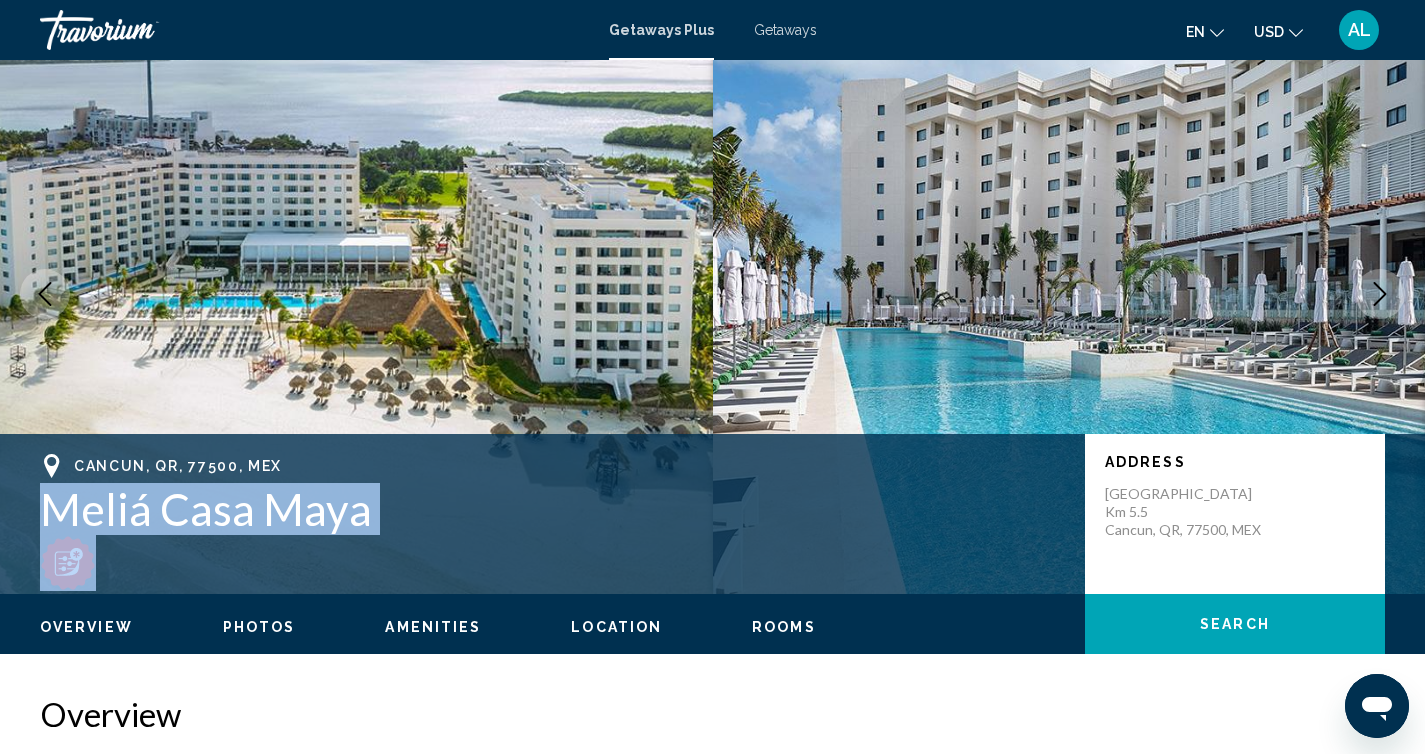 click on "Meliá Casa Maya" at bounding box center (552, 509) 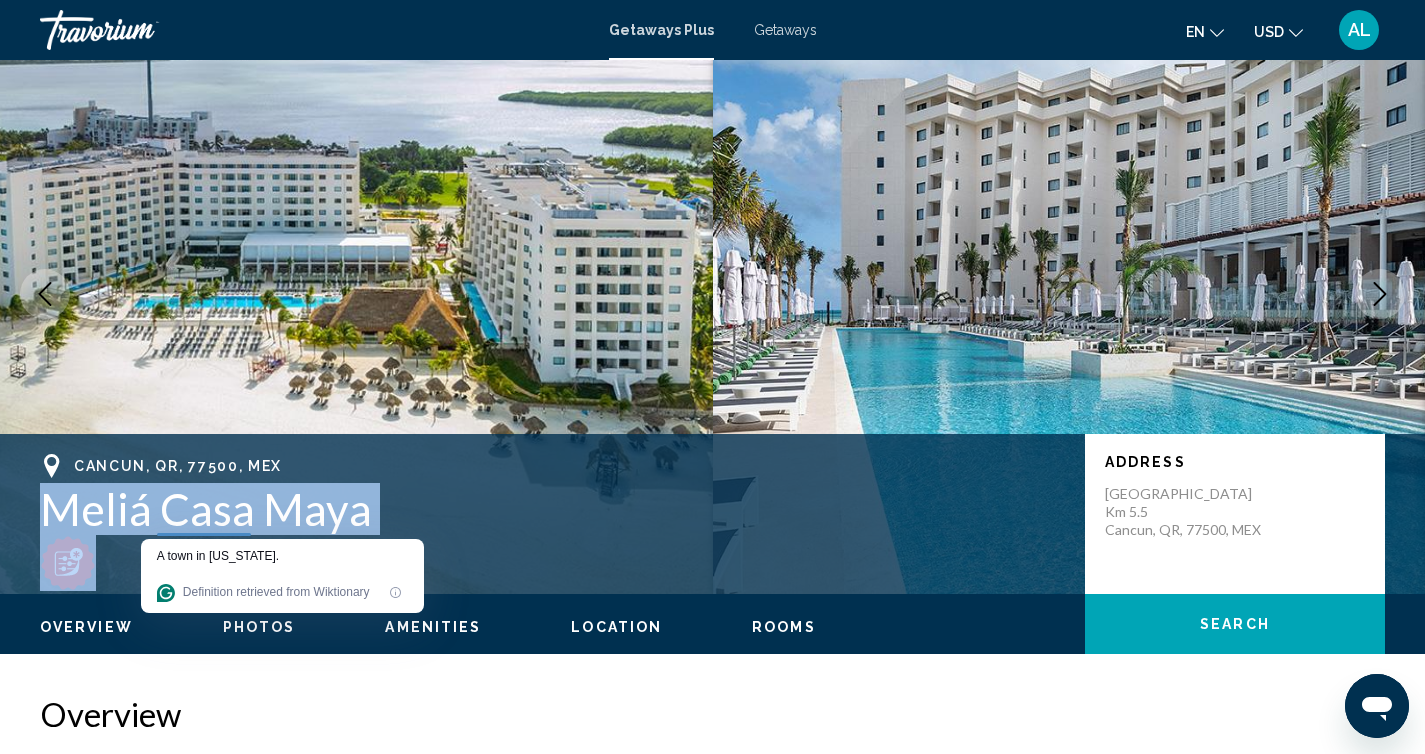 copy on "Meliá Casa Maya" 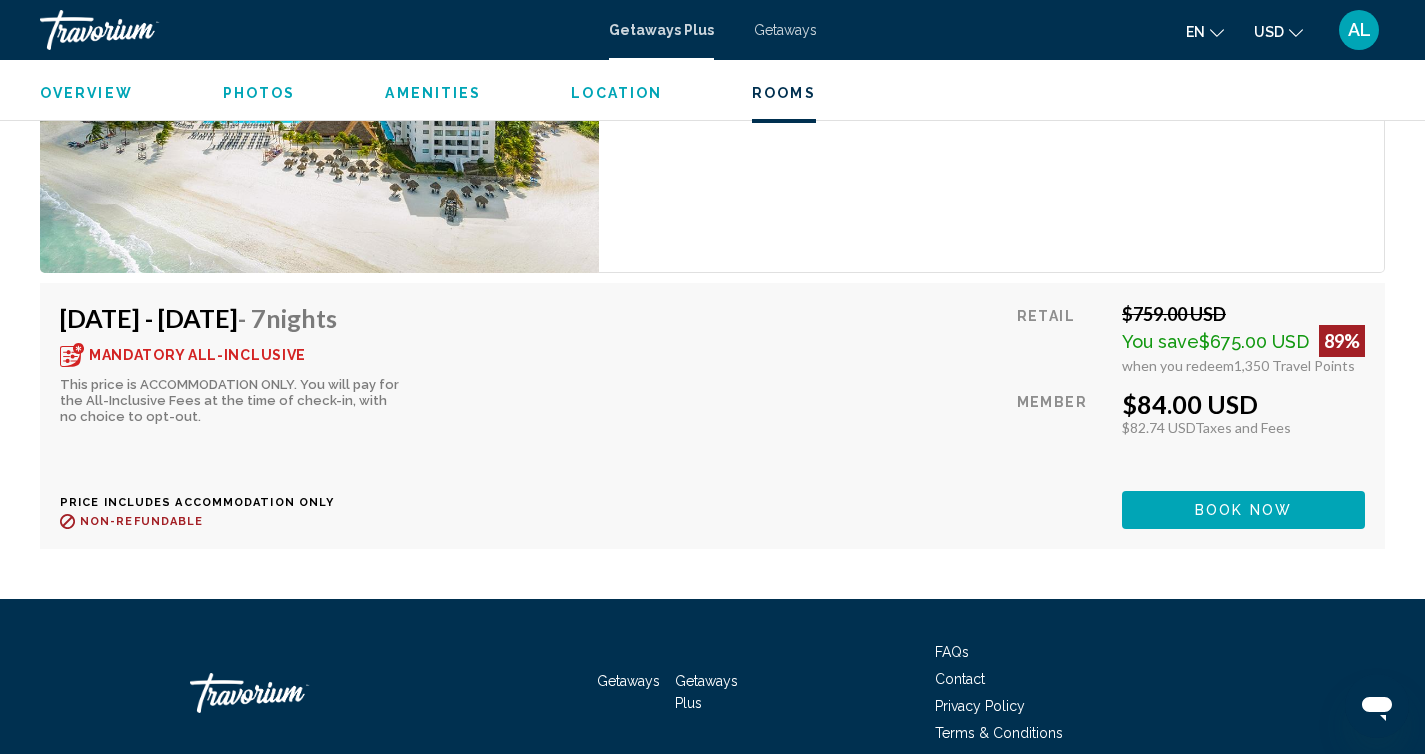 scroll, scrollTop: 3150, scrollLeft: 0, axis: vertical 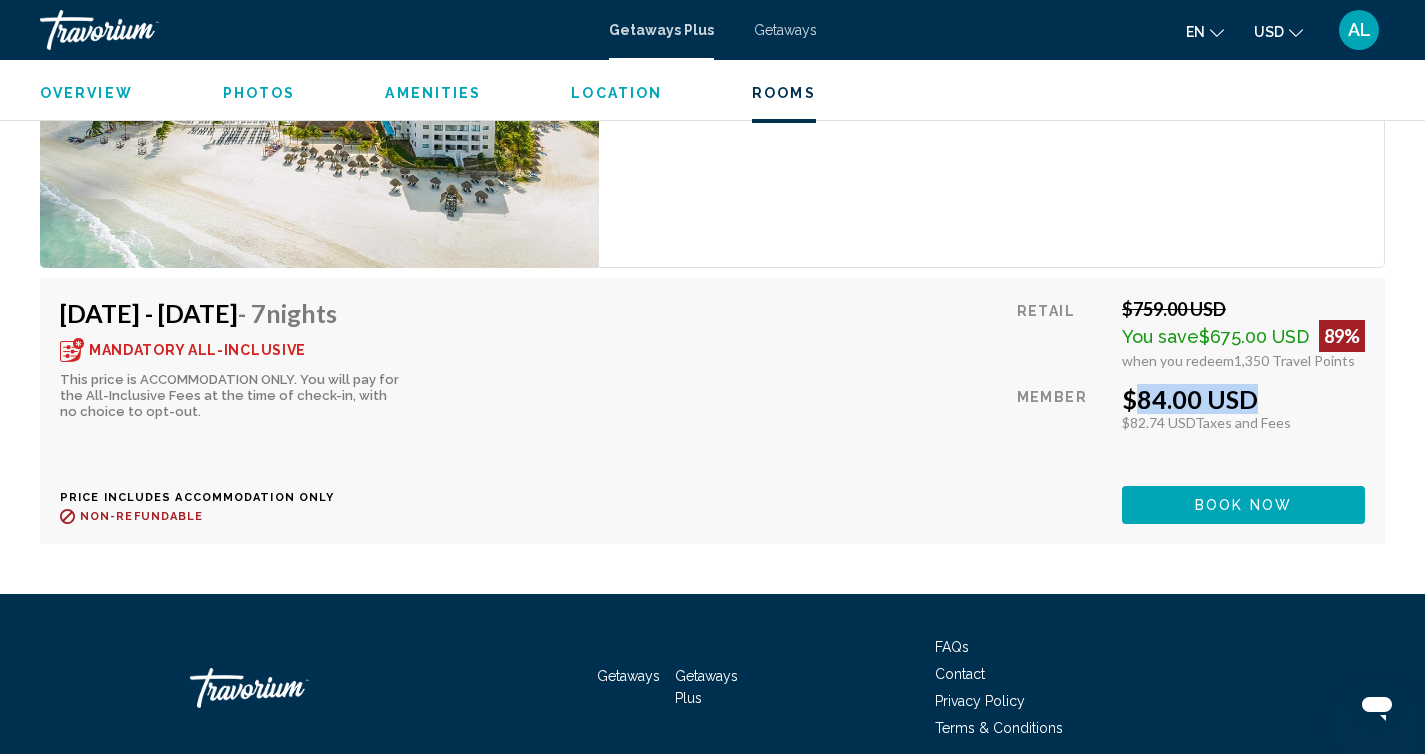 drag, startPoint x: 1129, startPoint y: 380, endPoint x: 1230, endPoint y: 381, distance: 101.00495 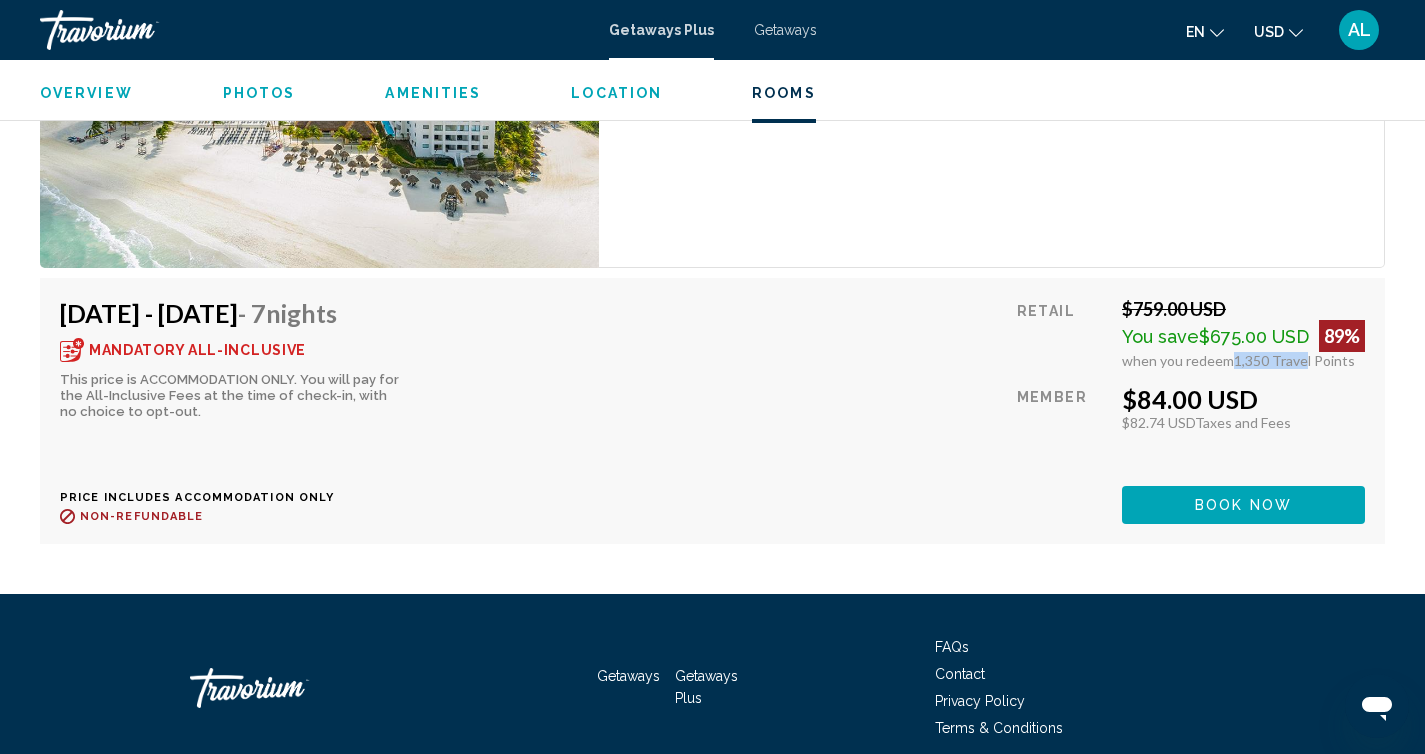 drag, startPoint x: 1300, startPoint y: 340, endPoint x: 1225, endPoint y: 342, distance: 75.026665 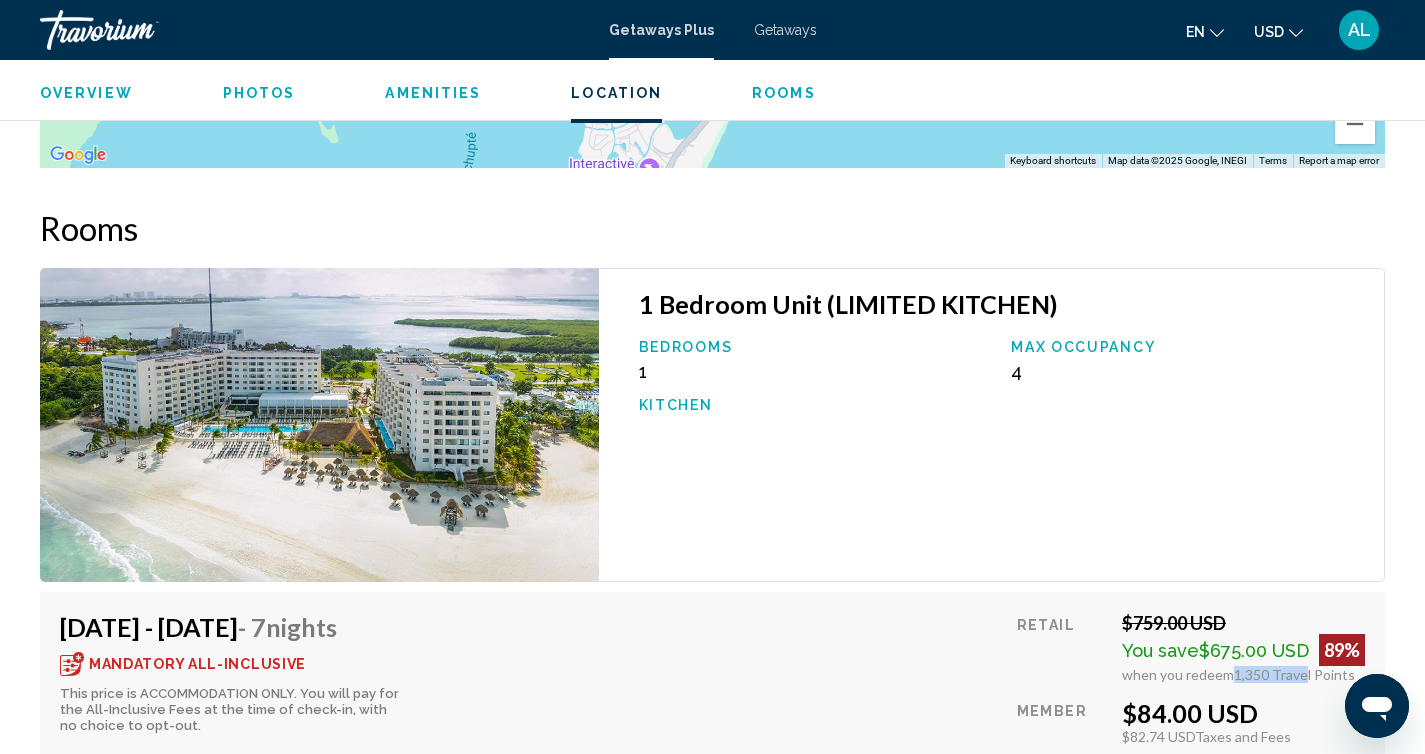 scroll, scrollTop: 2819, scrollLeft: 0, axis: vertical 